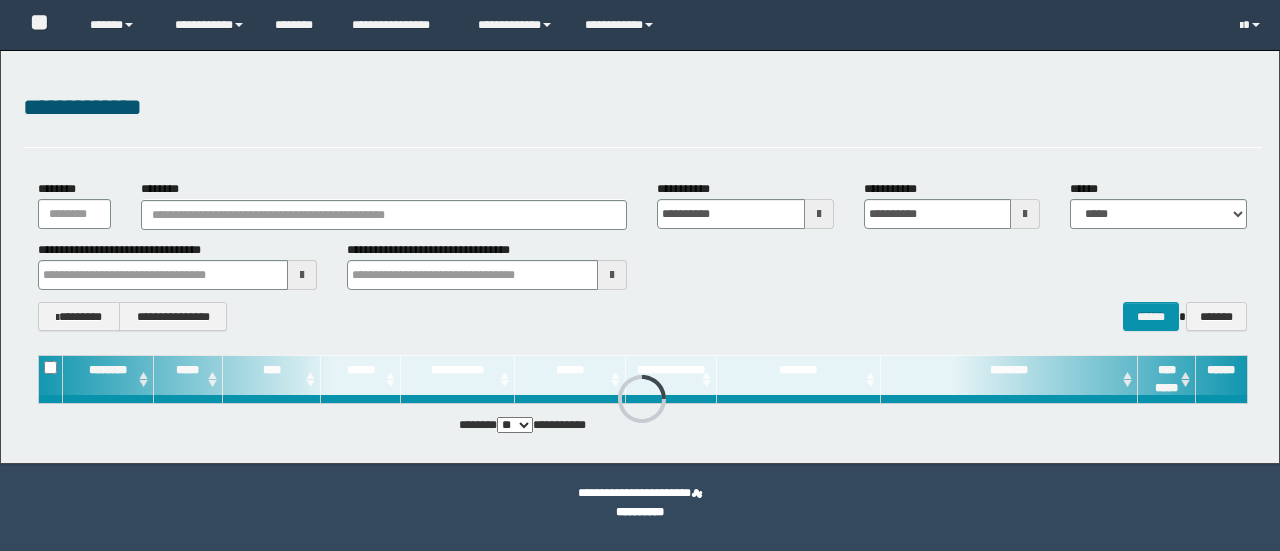 scroll, scrollTop: 0, scrollLeft: 0, axis: both 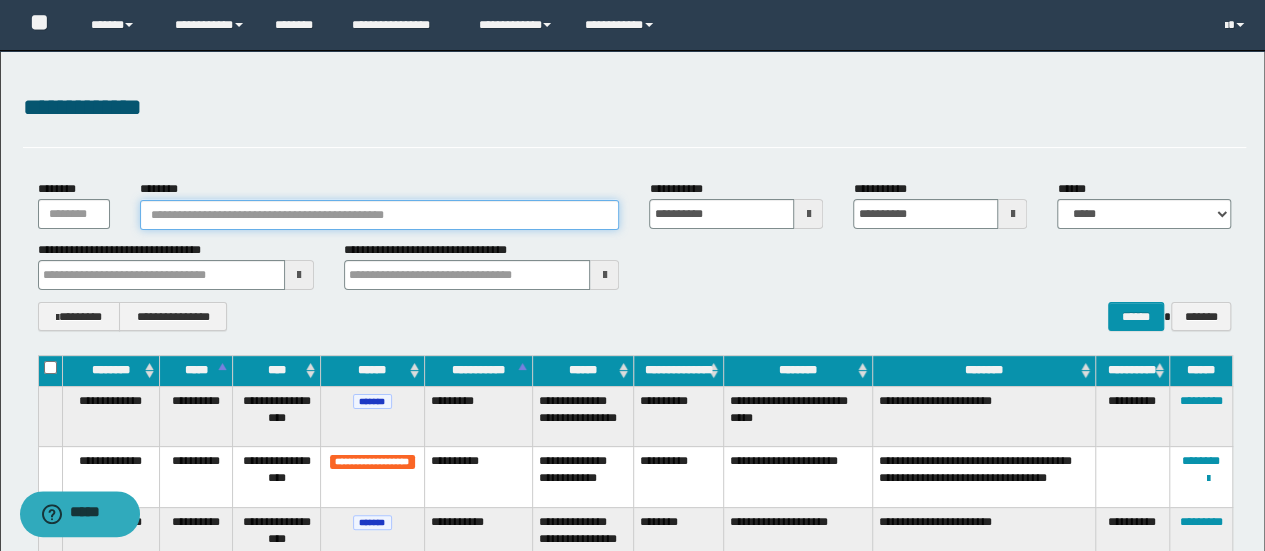 click on "********" at bounding box center [380, 215] 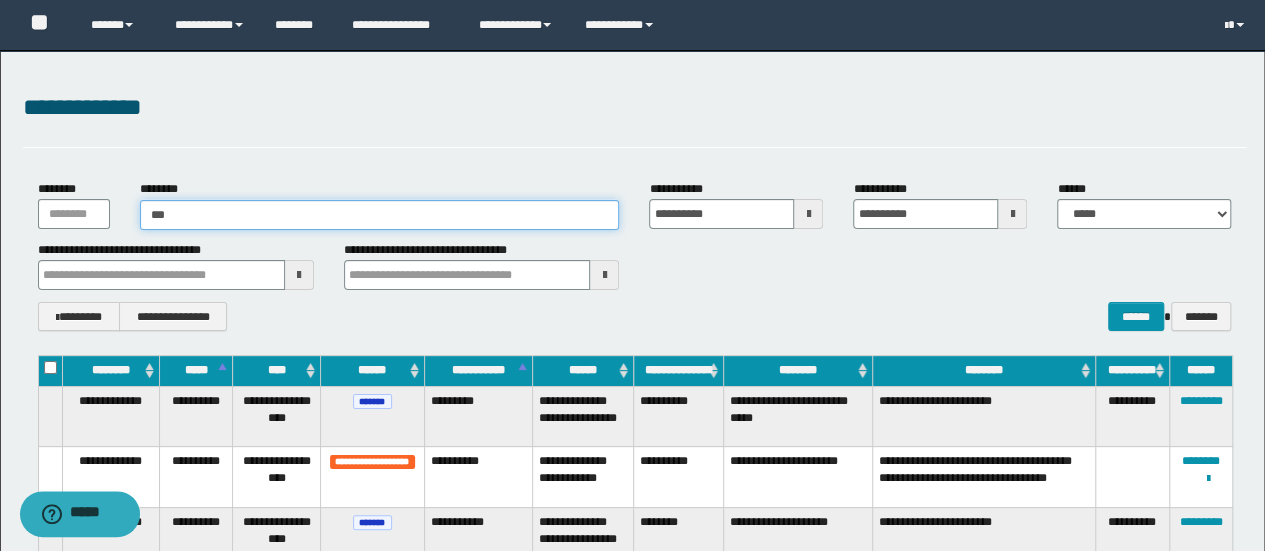 type on "****" 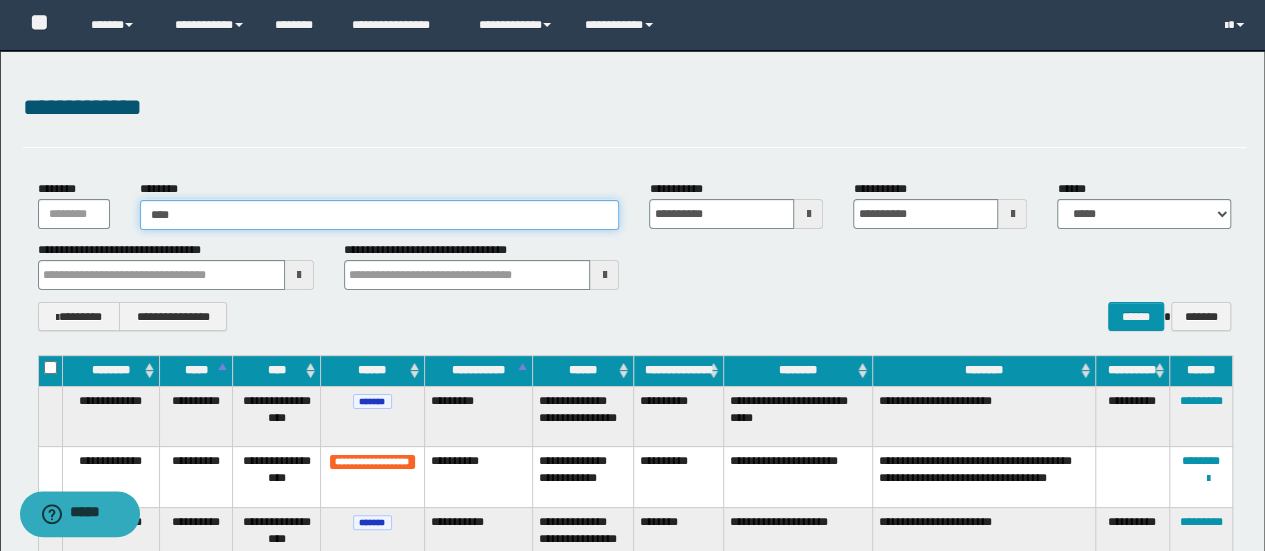 type on "****" 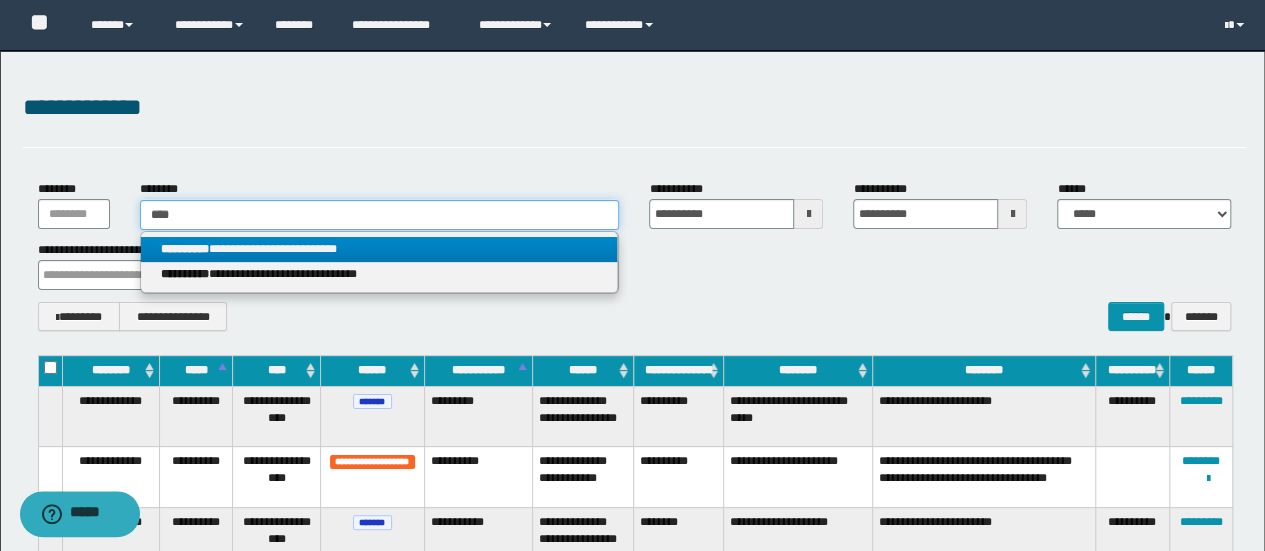 type on "****" 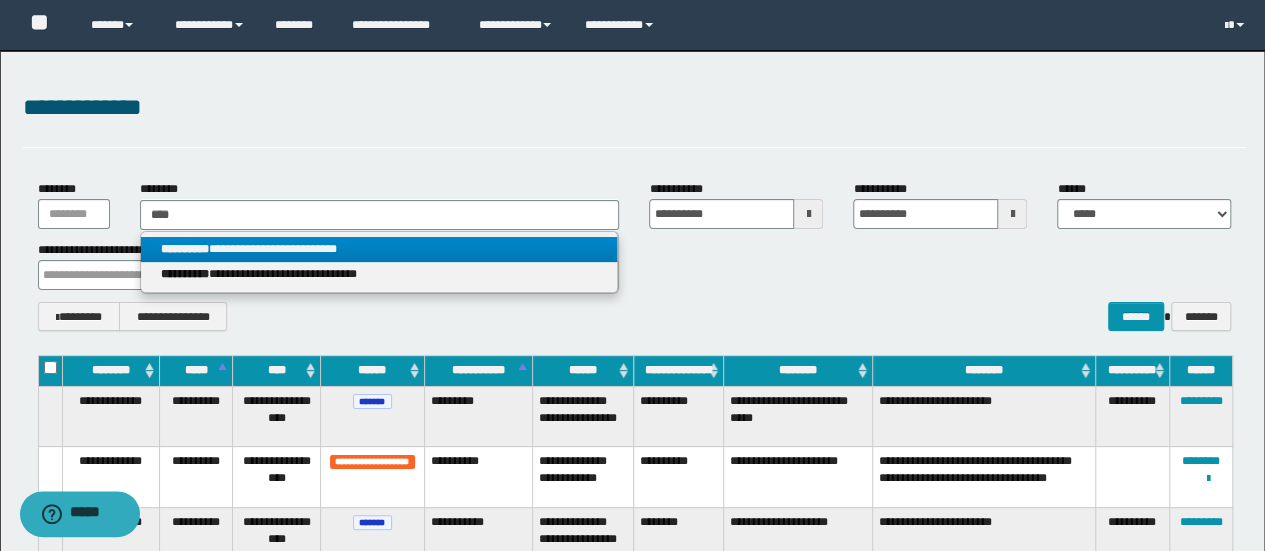 click on "**********" at bounding box center [379, 249] 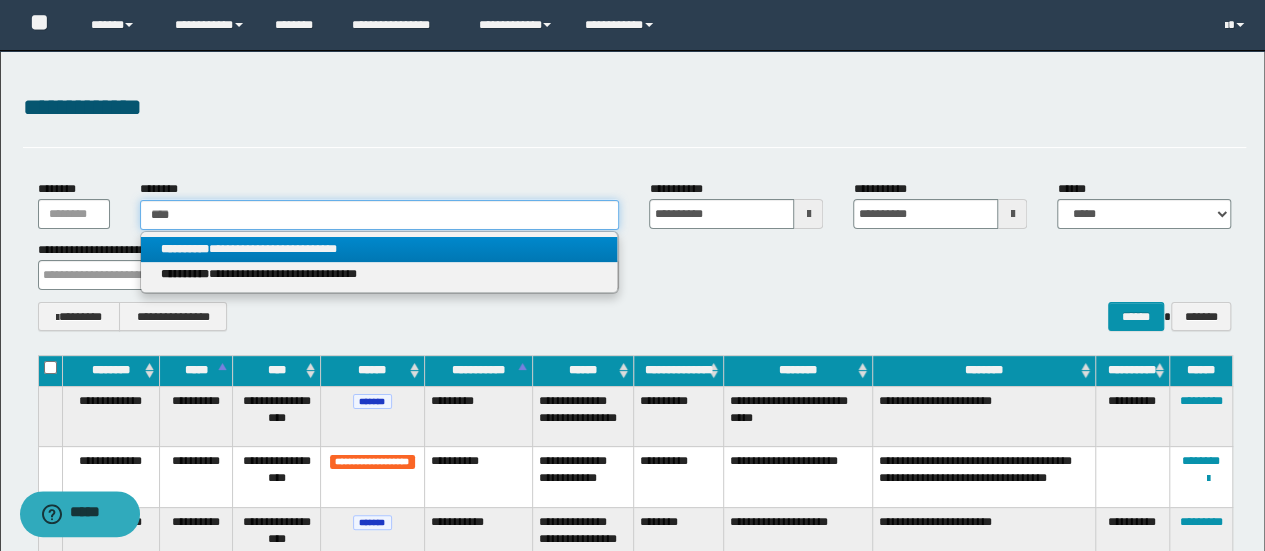 type 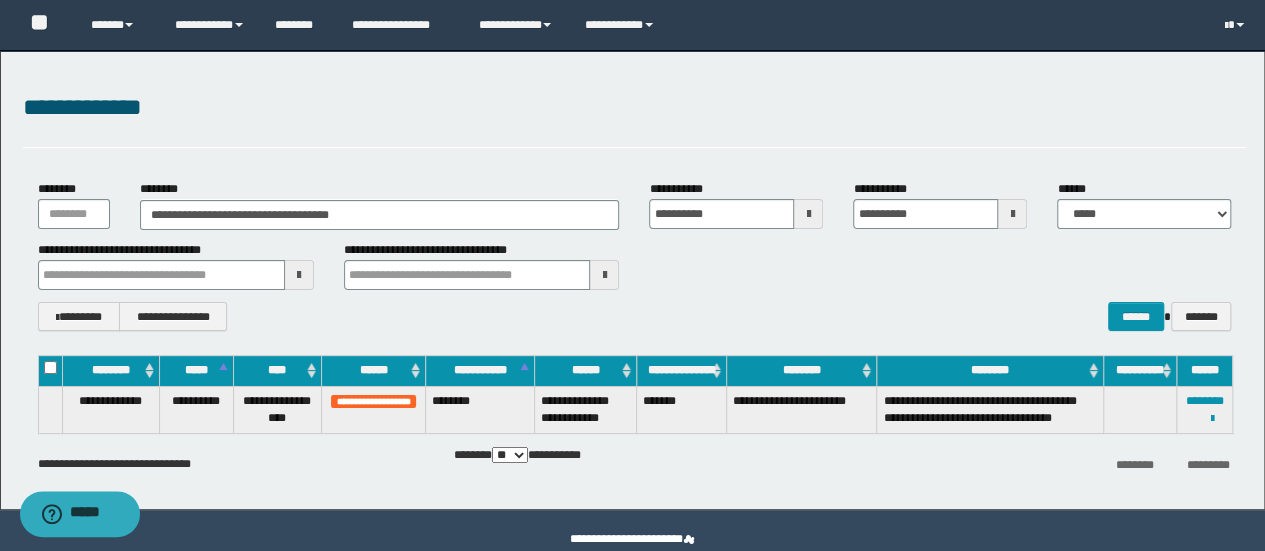 click on "**********" at bounding box center [635, 265] 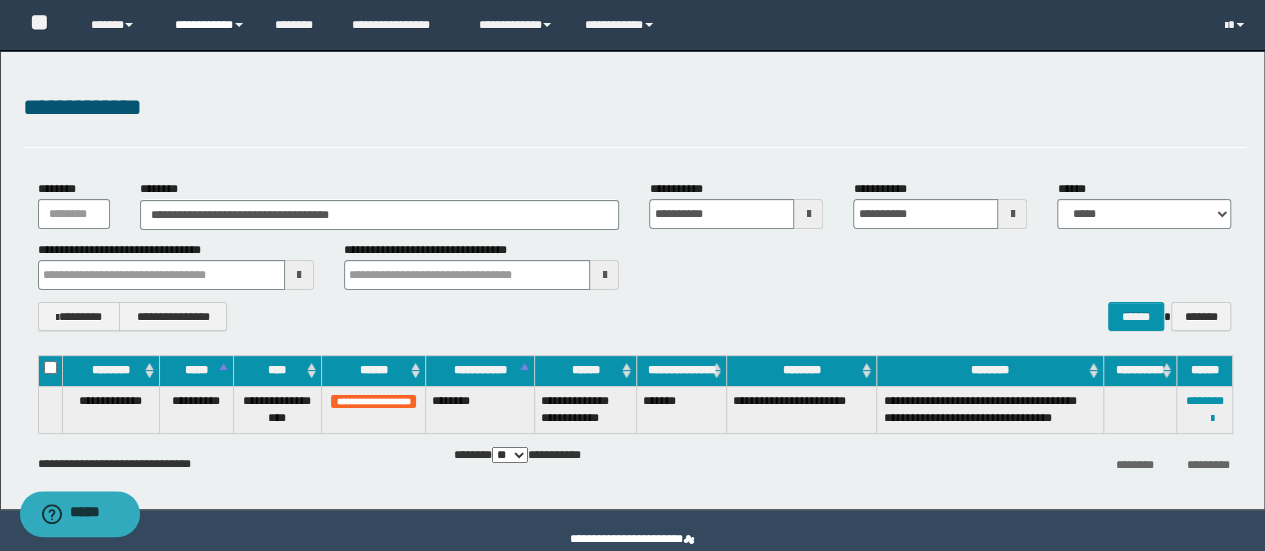 click on "**********" at bounding box center (210, 25) 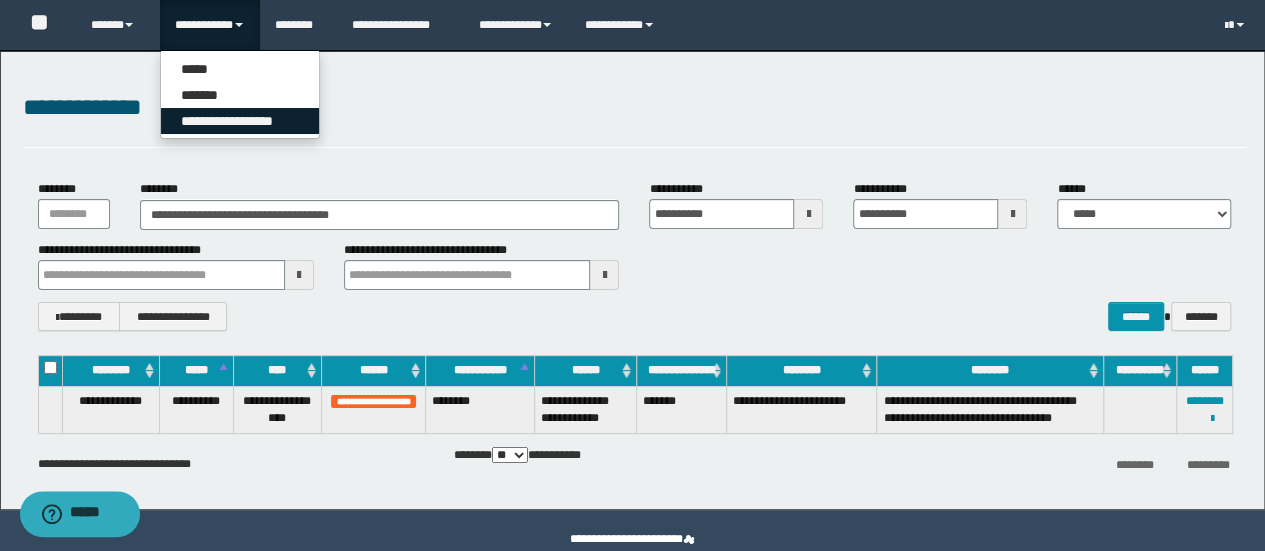 click on "**********" at bounding box center [240, 121] 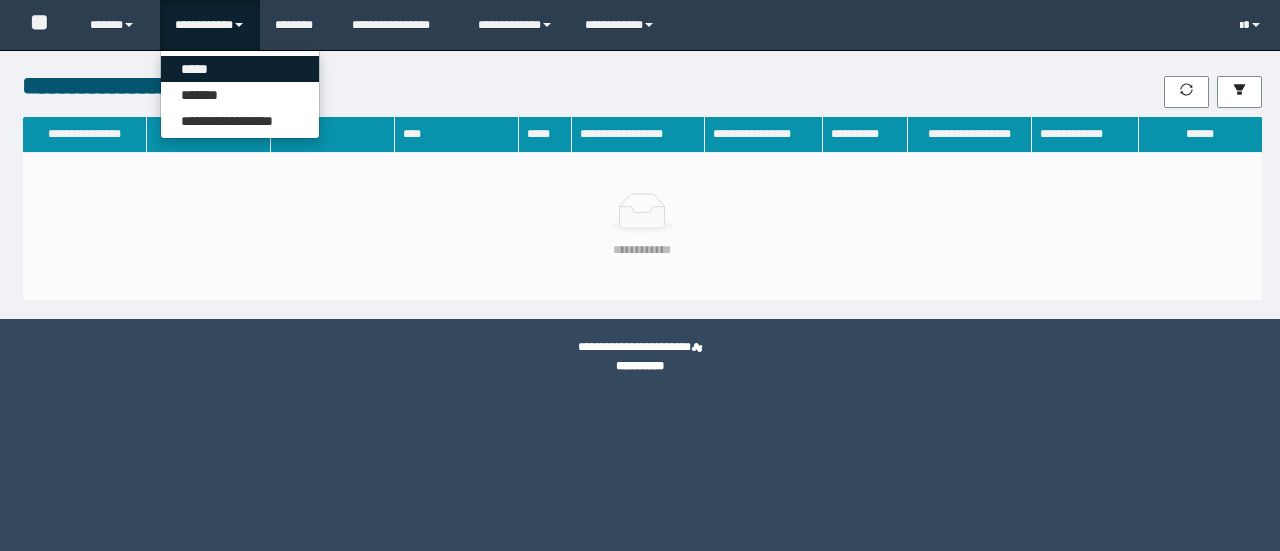 scroll, scrollTop: 0, scrollLeft: 0, axis: both 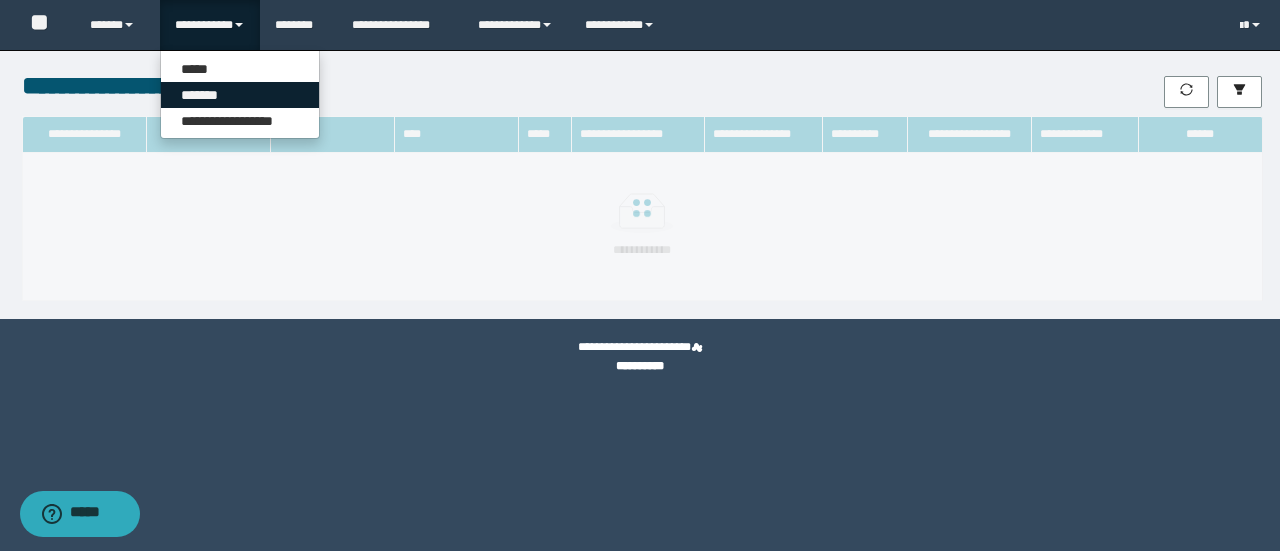 click on "*******" at bounding box center (240, 95) 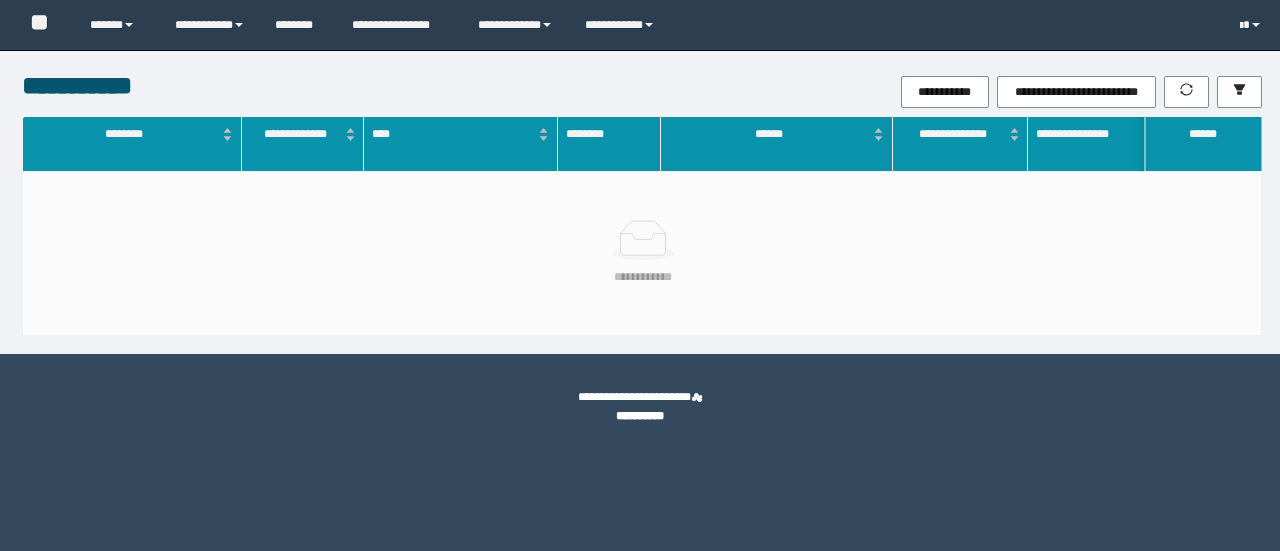 scroll, scrollTop: 0, scrollLeft: 0, axis: both 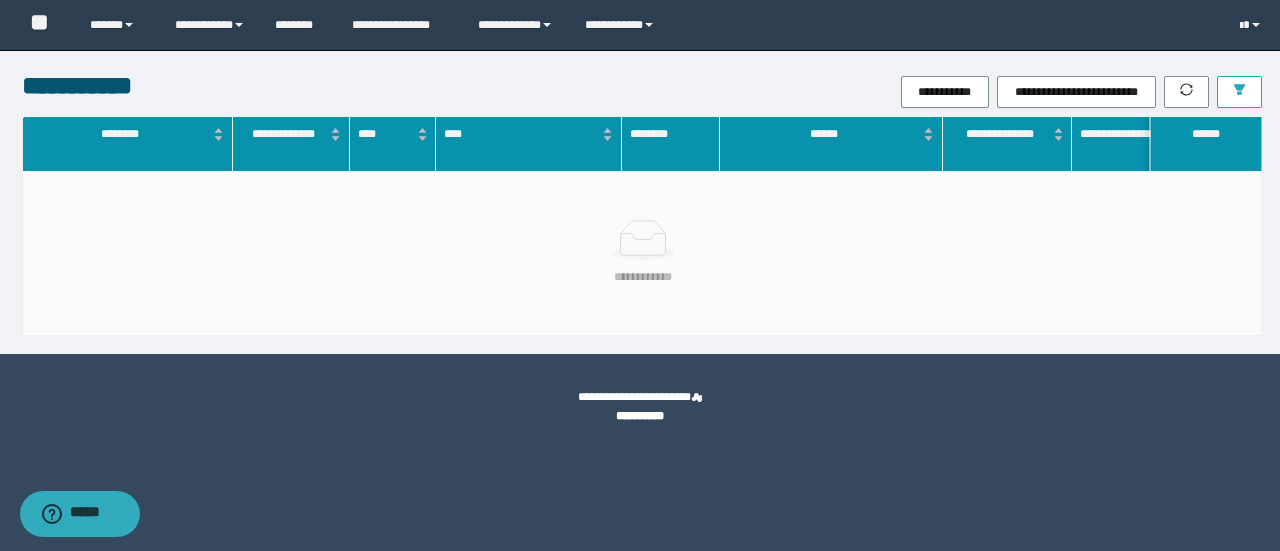 click at bounding box center (1239, 92) 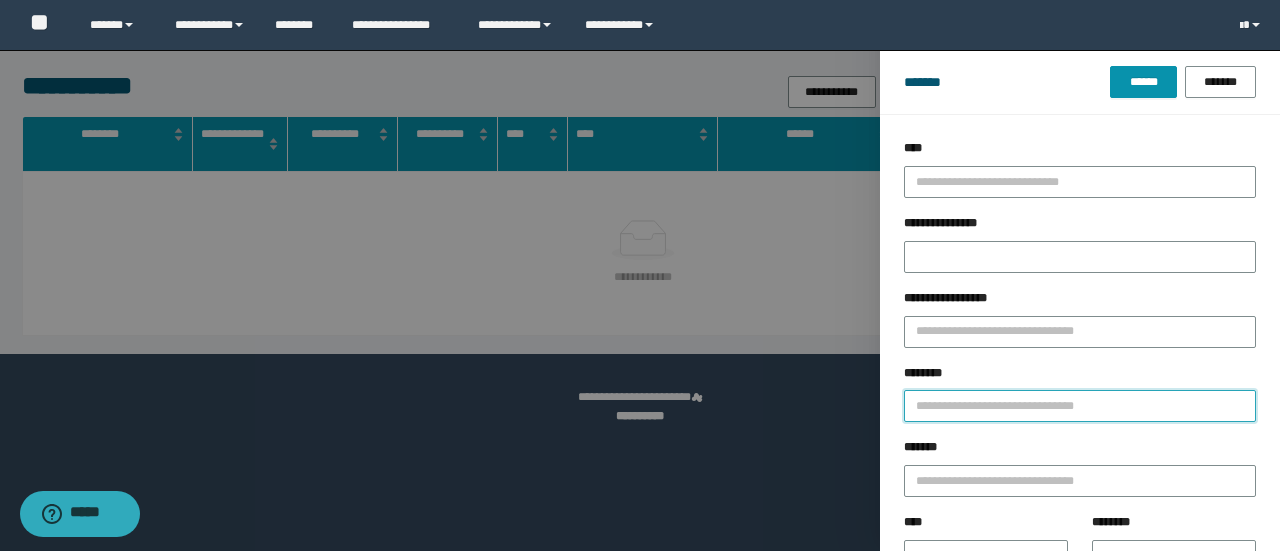 click on "********" at bounding box center (1080, 406) 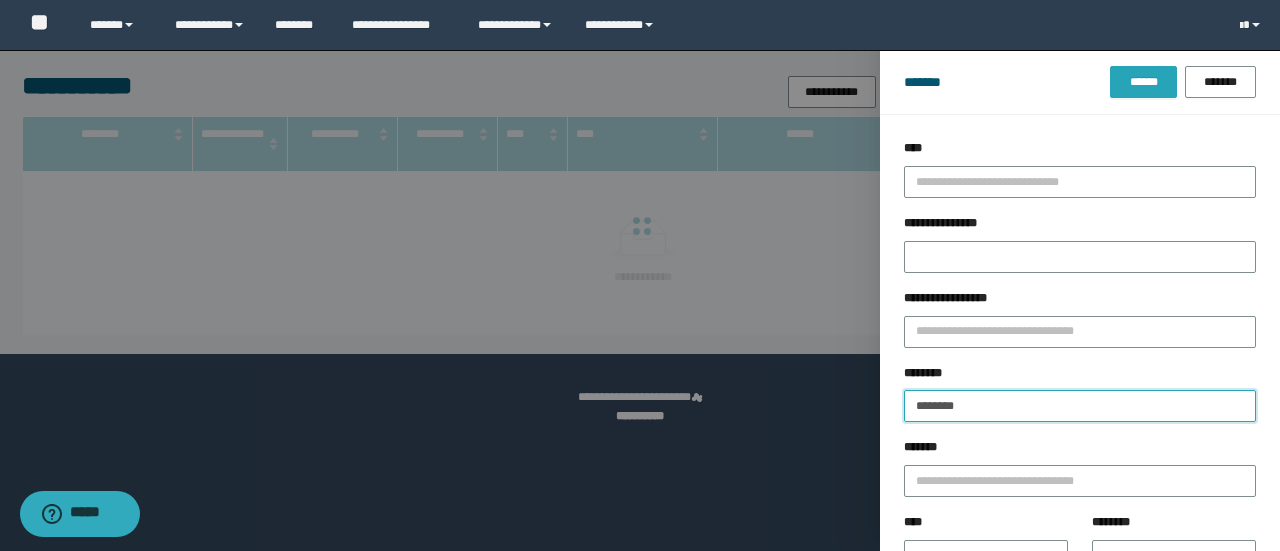 type on "********" 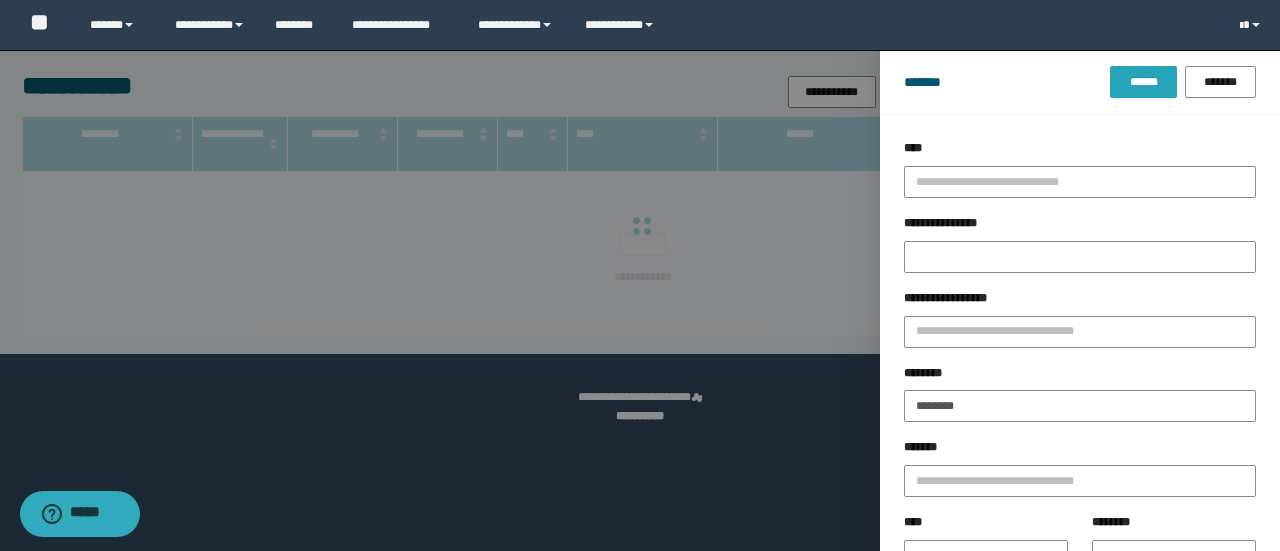 click on "******" at bounding box center (1143, 82) 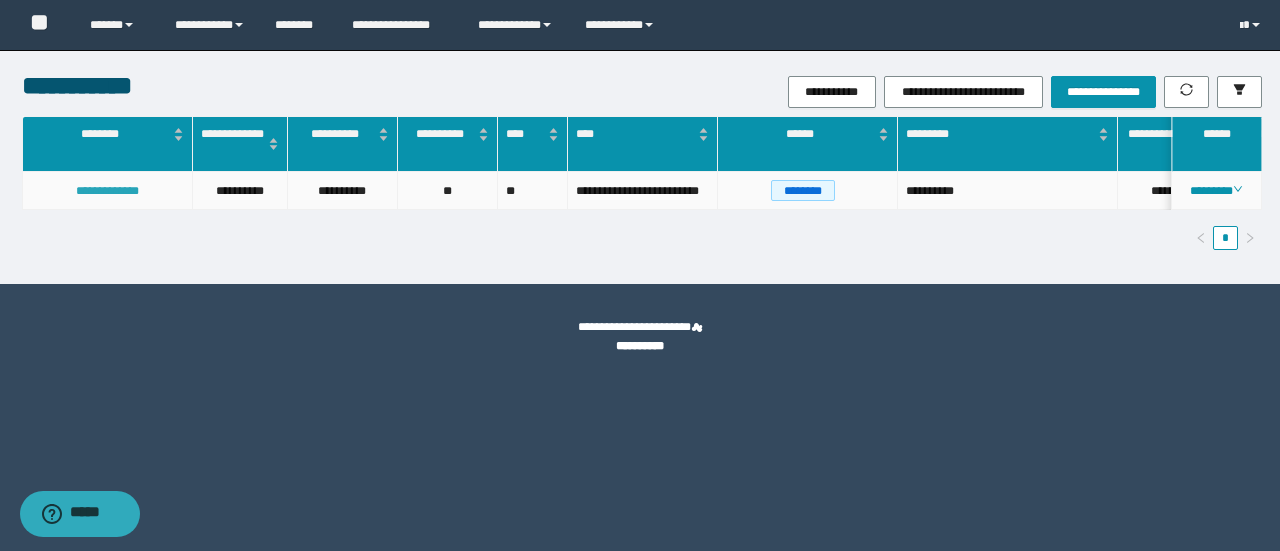 click on "**********" at bounding box center (107, 191) 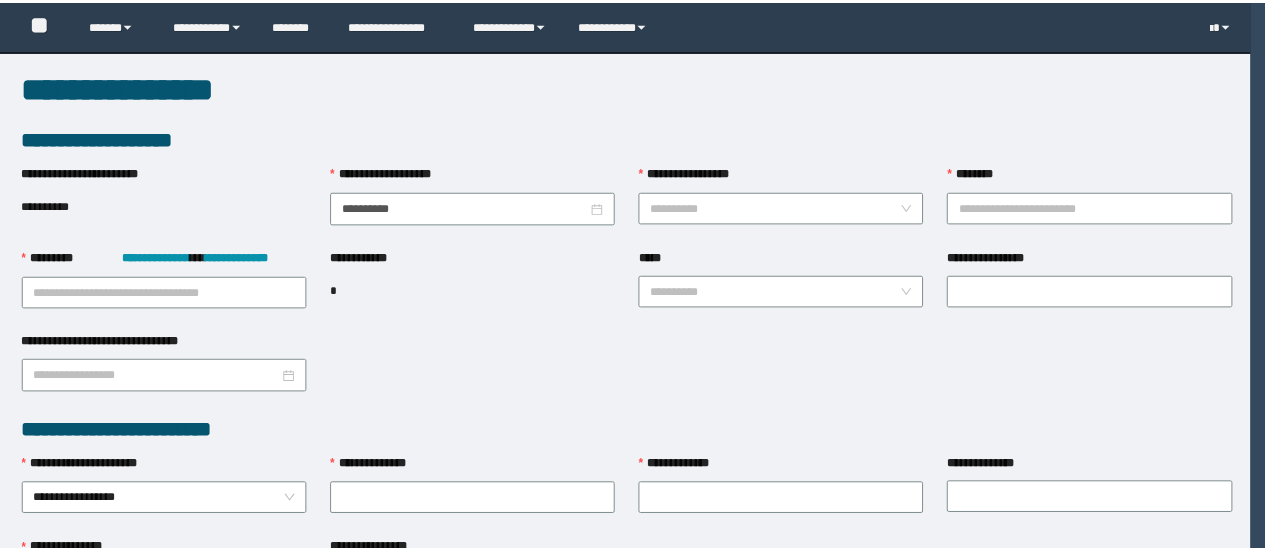 scroll, scrollTop: 0, scrollLeft: 0, axis: both 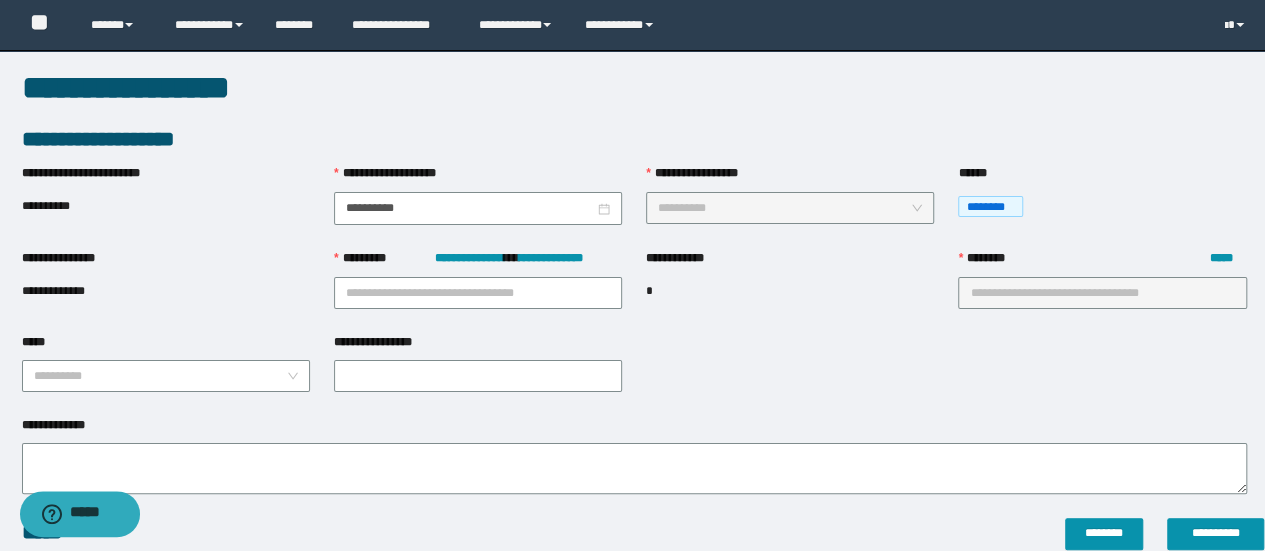 type on "**********" 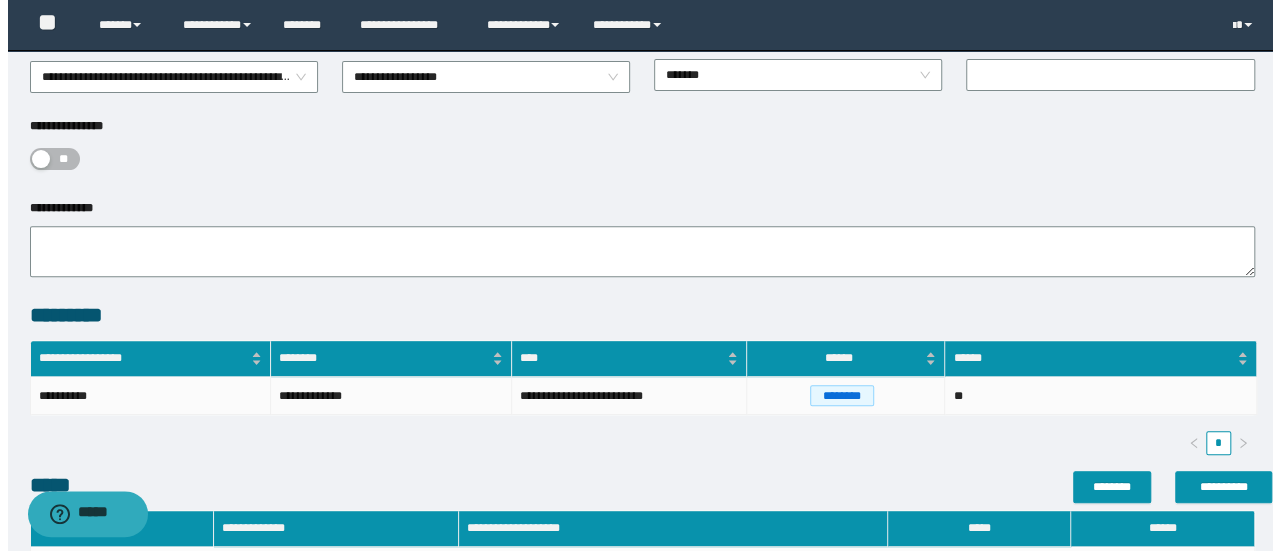 scroll, scrollTop: 644, scrollLeft: 0, axis: vertical 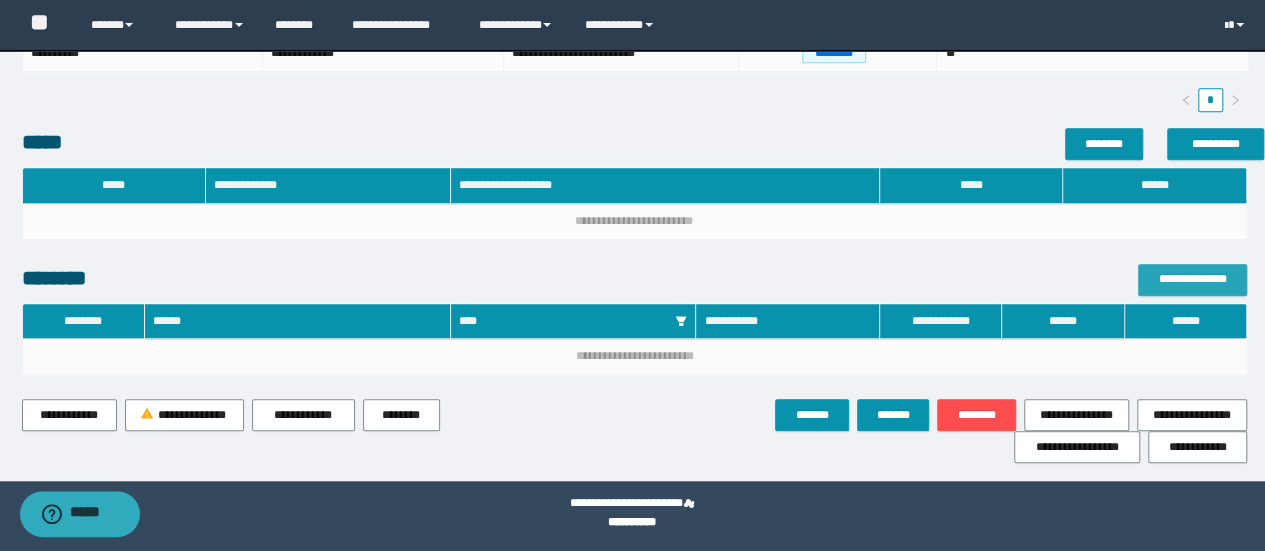 click on "**********" at bounding box center (1192, 279) 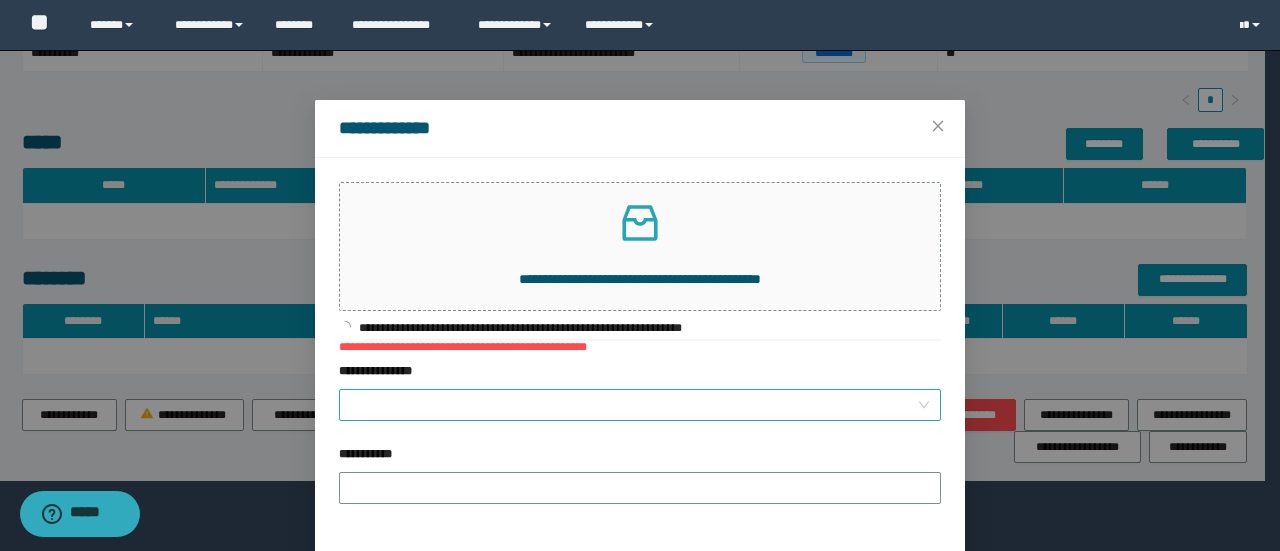 click on "**********" at bounding box center (634, 405) 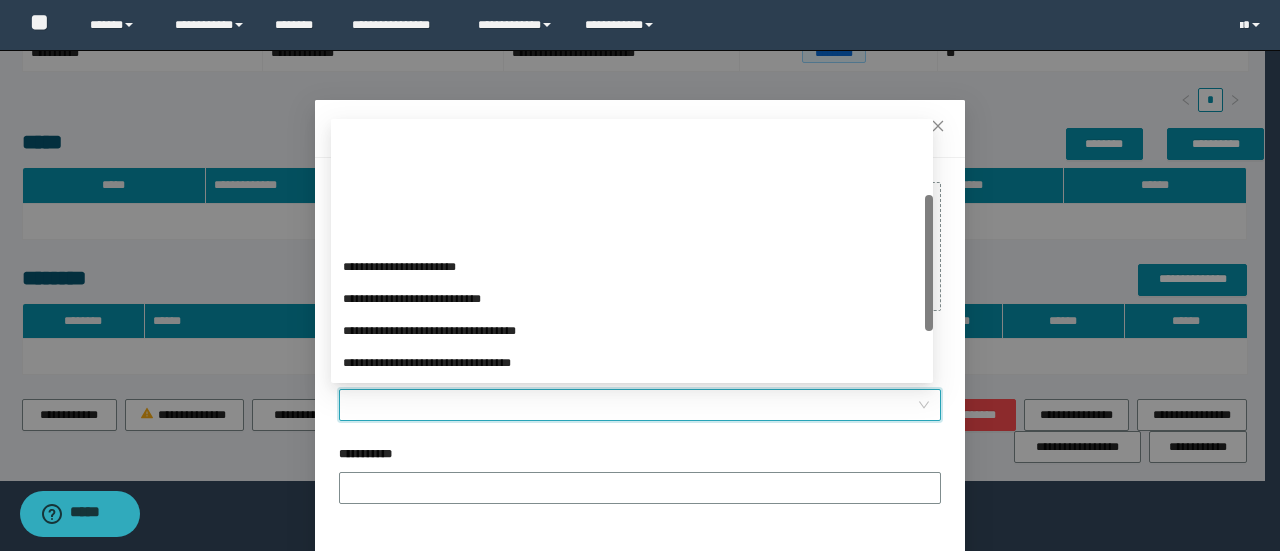 scroll, scrollTop: 133, scrollLeft: 0, axis: vertical 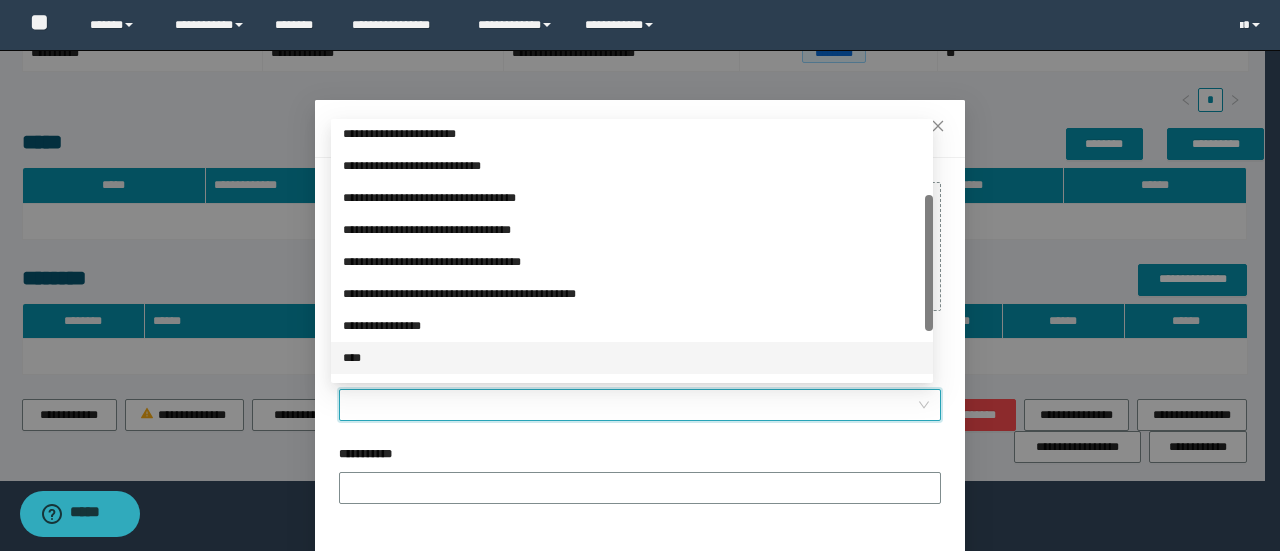 click on "****" at bounding box center [632, 358] 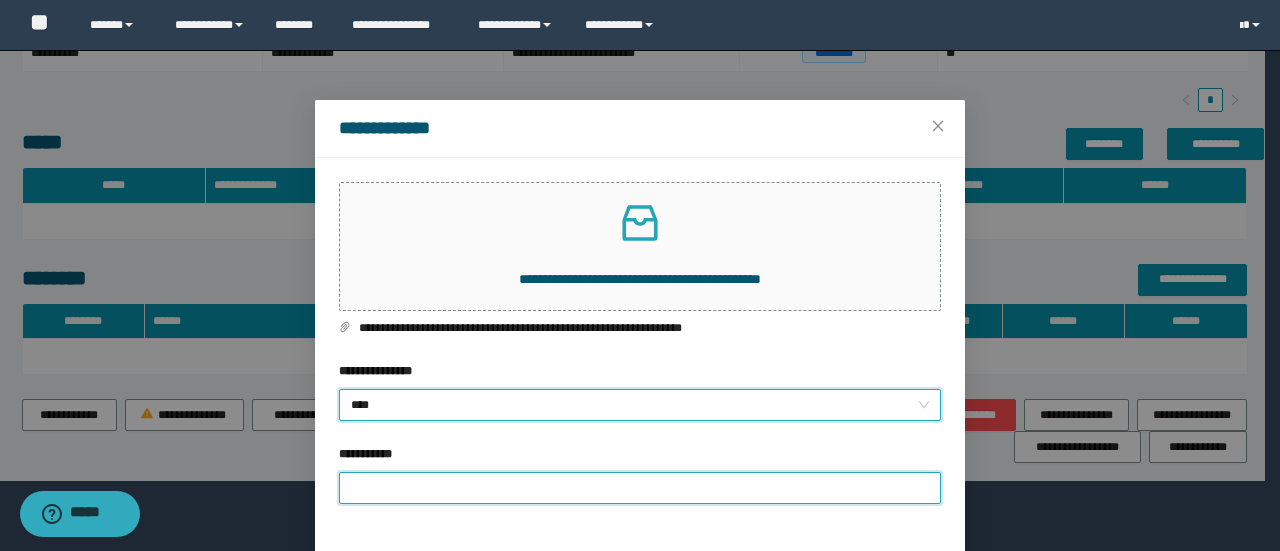 click on "**********" at bounding box center [640, 488] 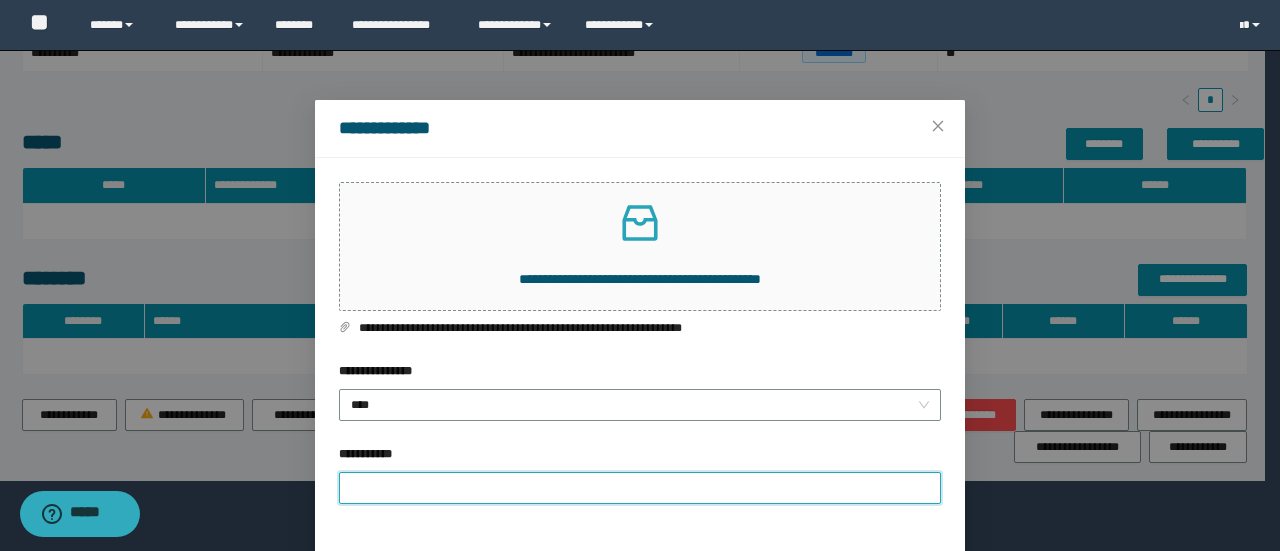 type on "**********" 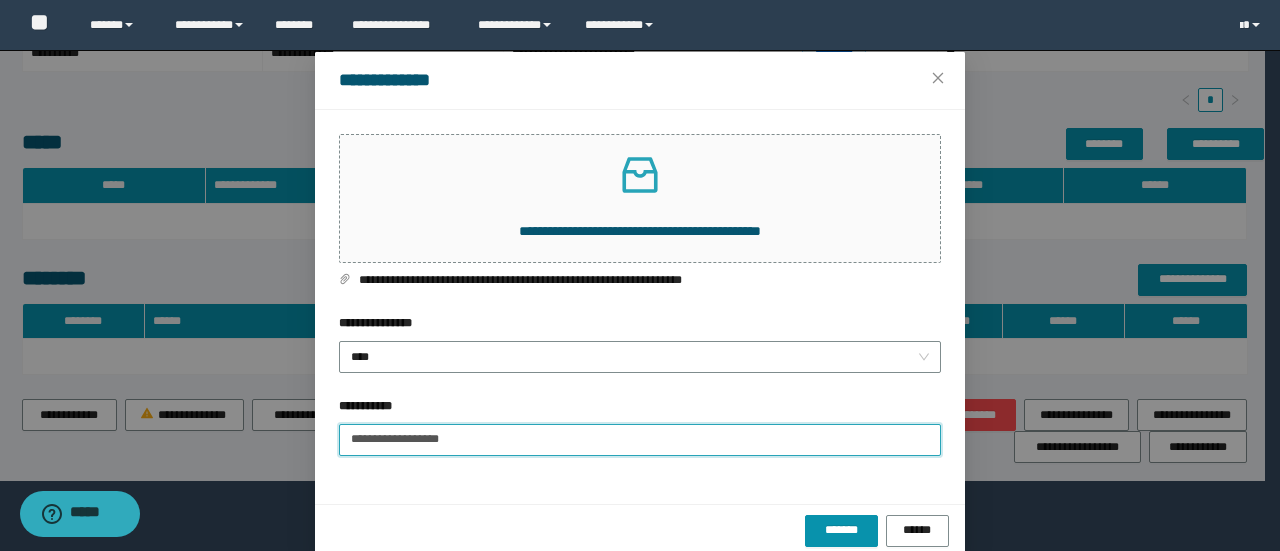scroll, scrollTop: 75, scrollLeft: 0, axis: vertical 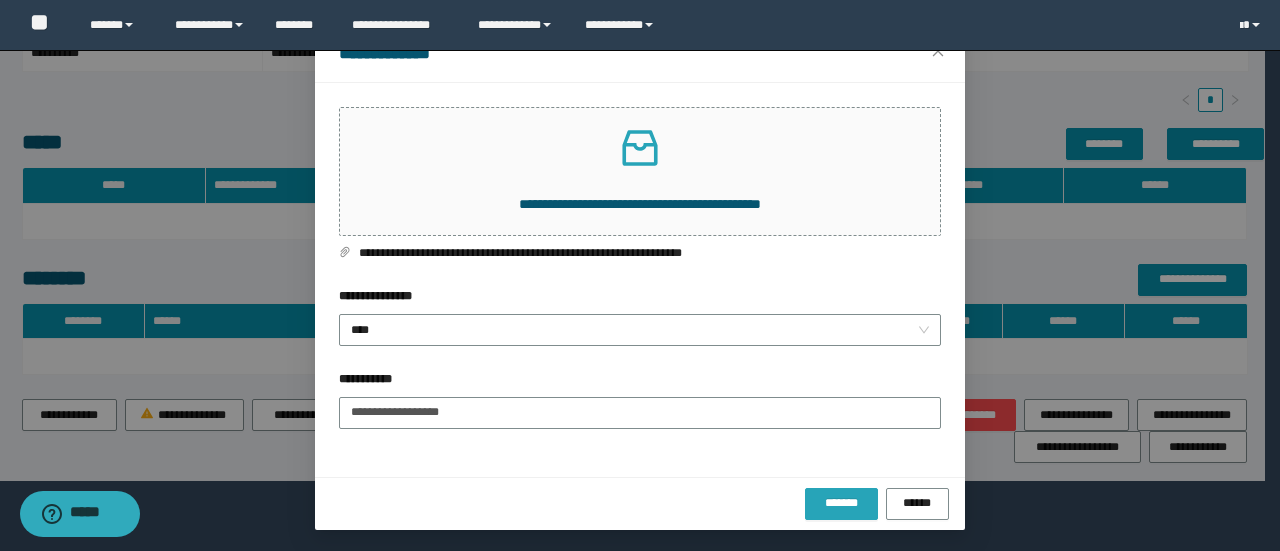 click on "*******" at bounding box center [841, 504] 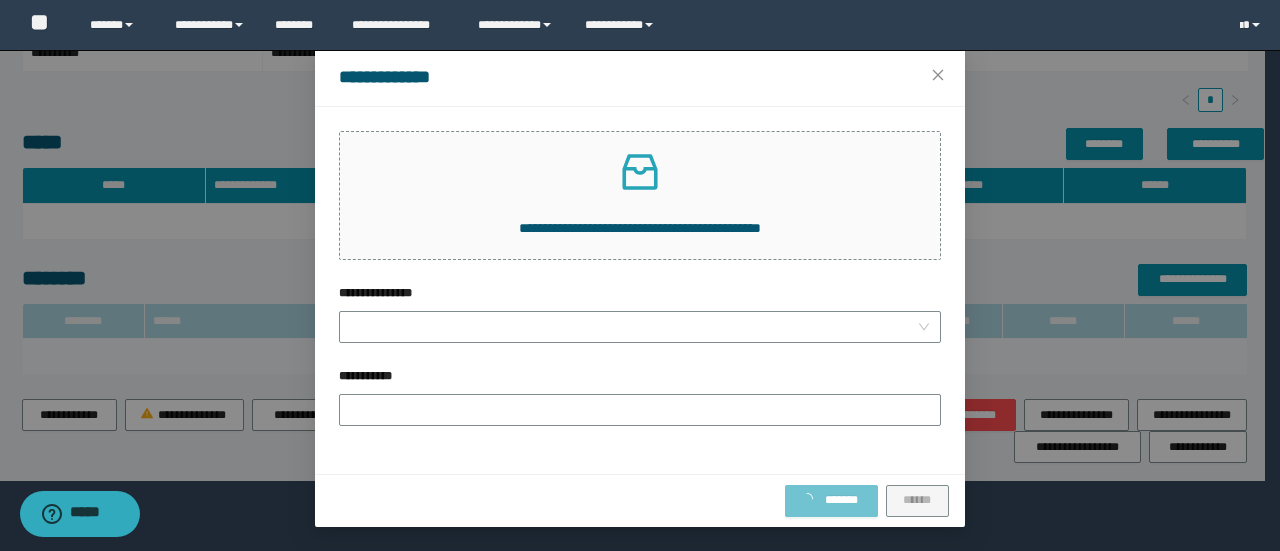 scroll, scrollTop: 0, scrollLeft: 0, axis: both 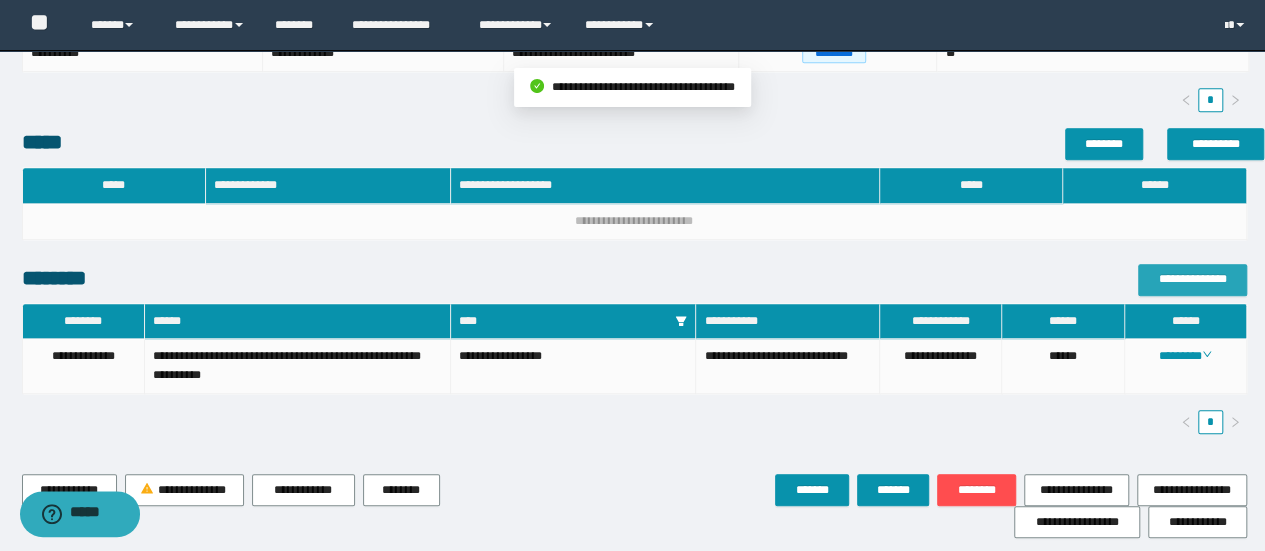 click on "**********" at bounding box center (1192, 279) 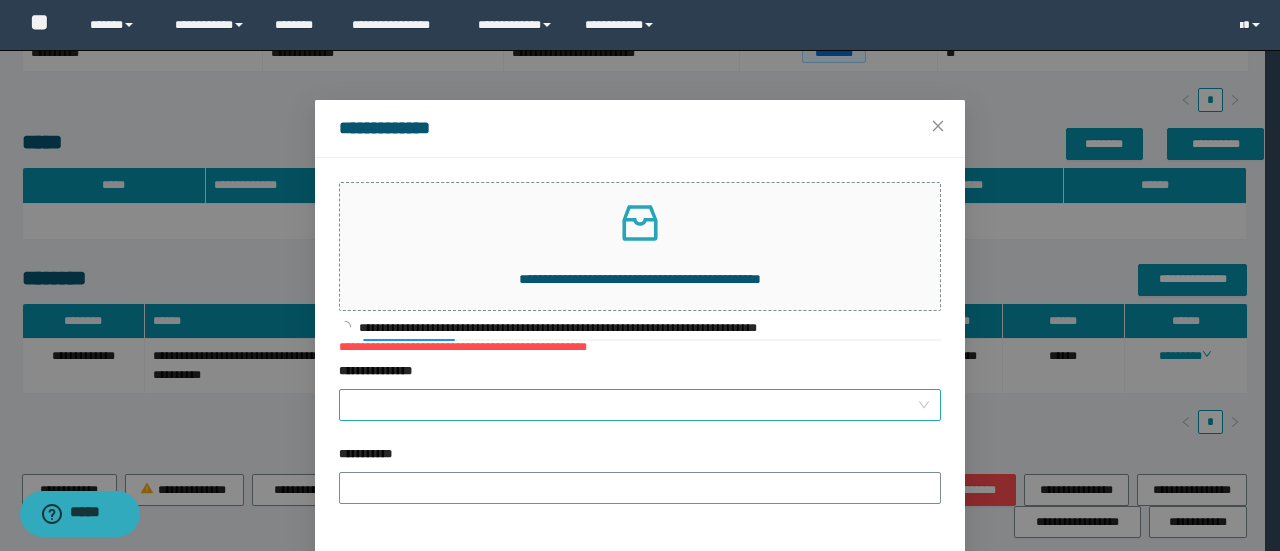 drag, startPoint x: 630, startPoint y: 385, endPoint x: 626, endPoint y: 403, distance: 18.439089 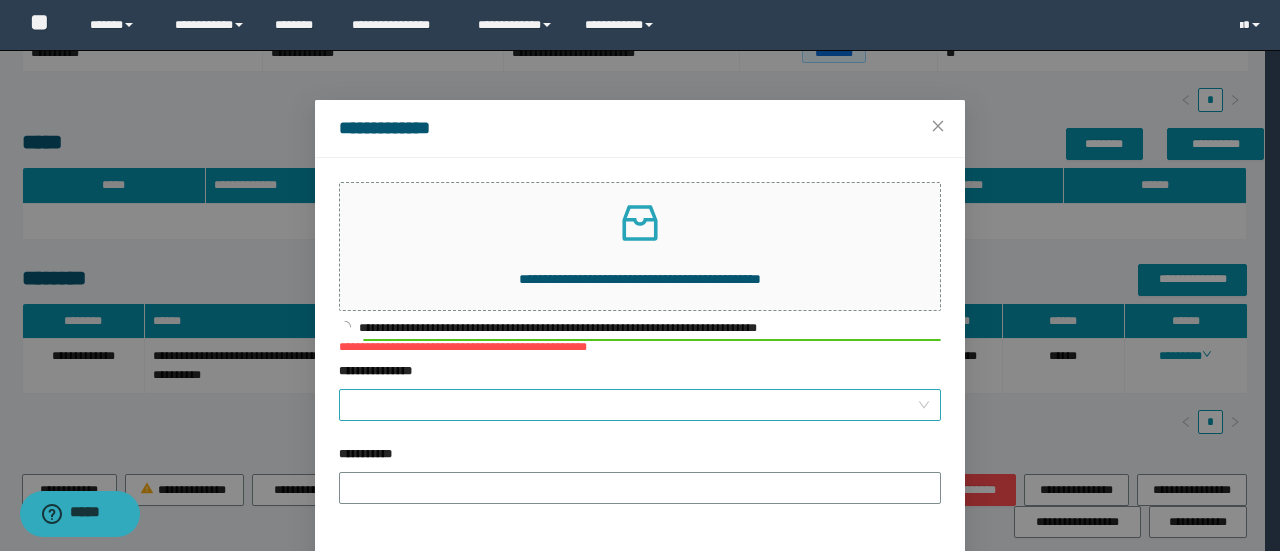 click on "**********" at bounding box center [634, 405] 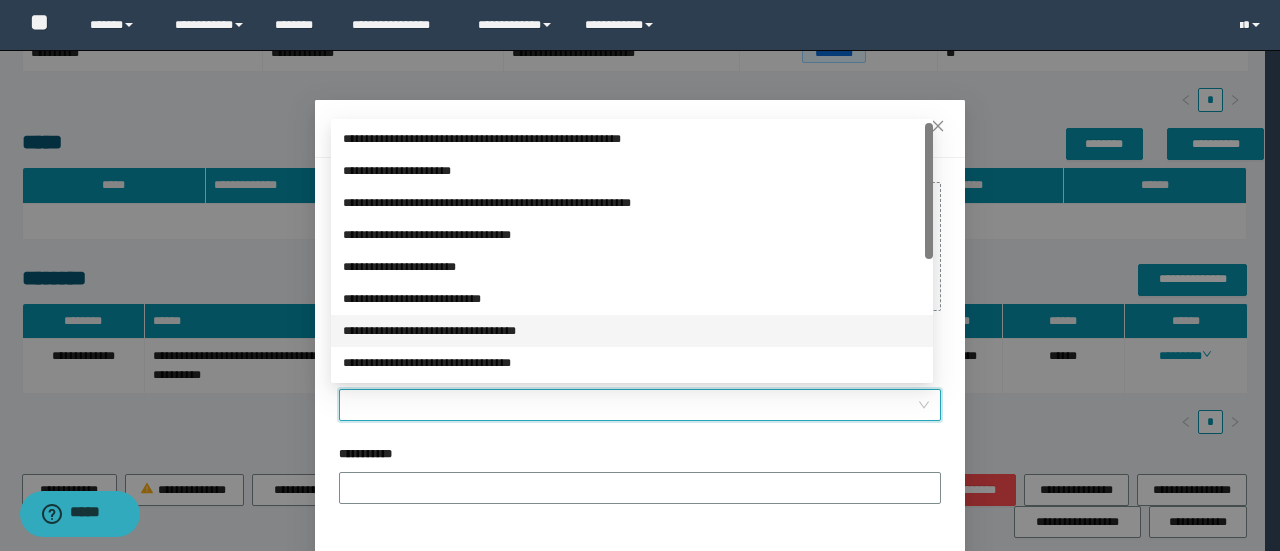 scroll, scrollTop: 133, scrollLeft: 0, axis: vertical 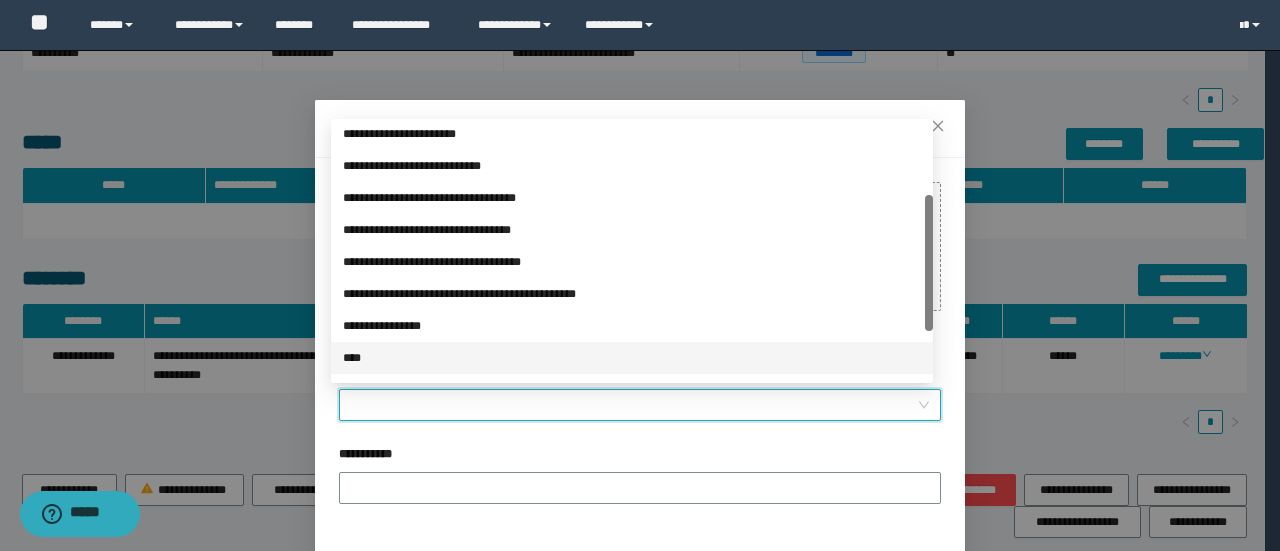 click on "****" at bounding box center [632, 358] 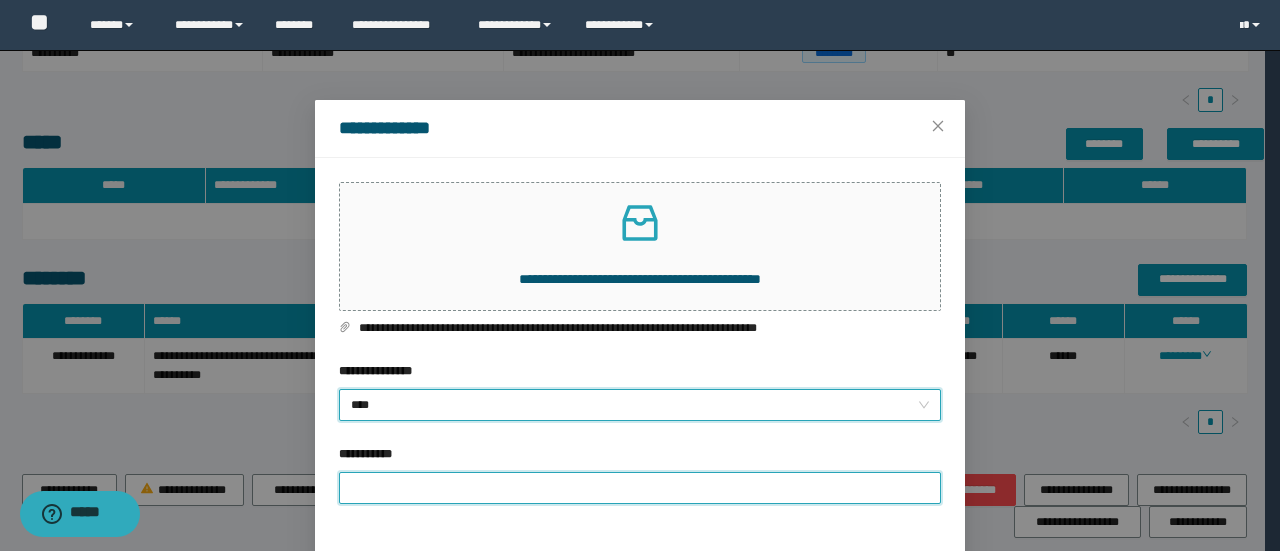 click on "**********" at bounding box center (640, 488) 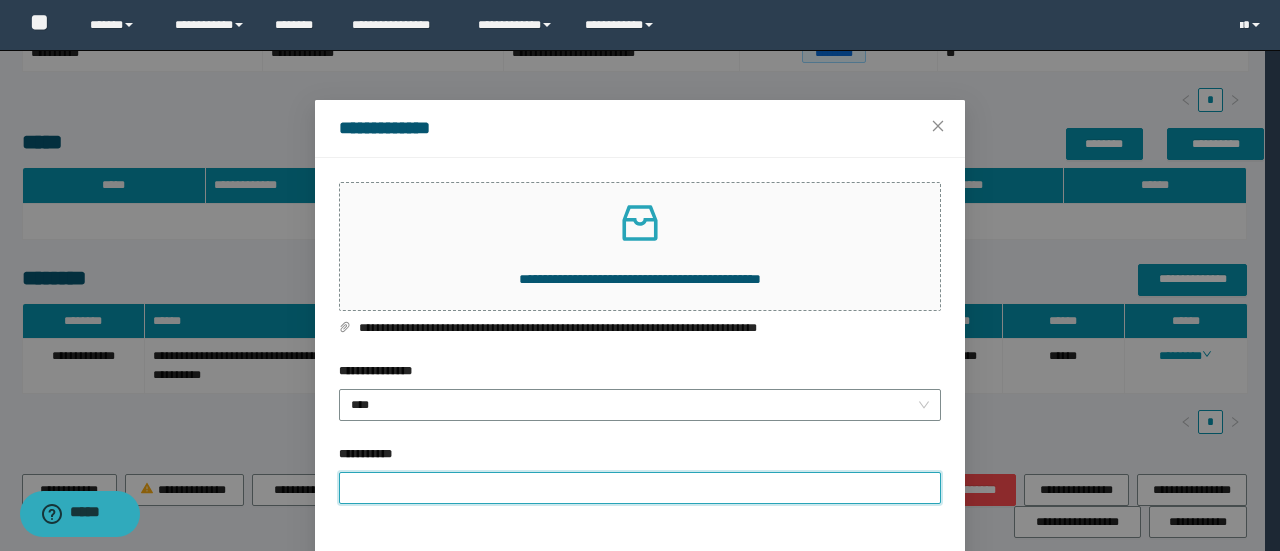 type on "**********" 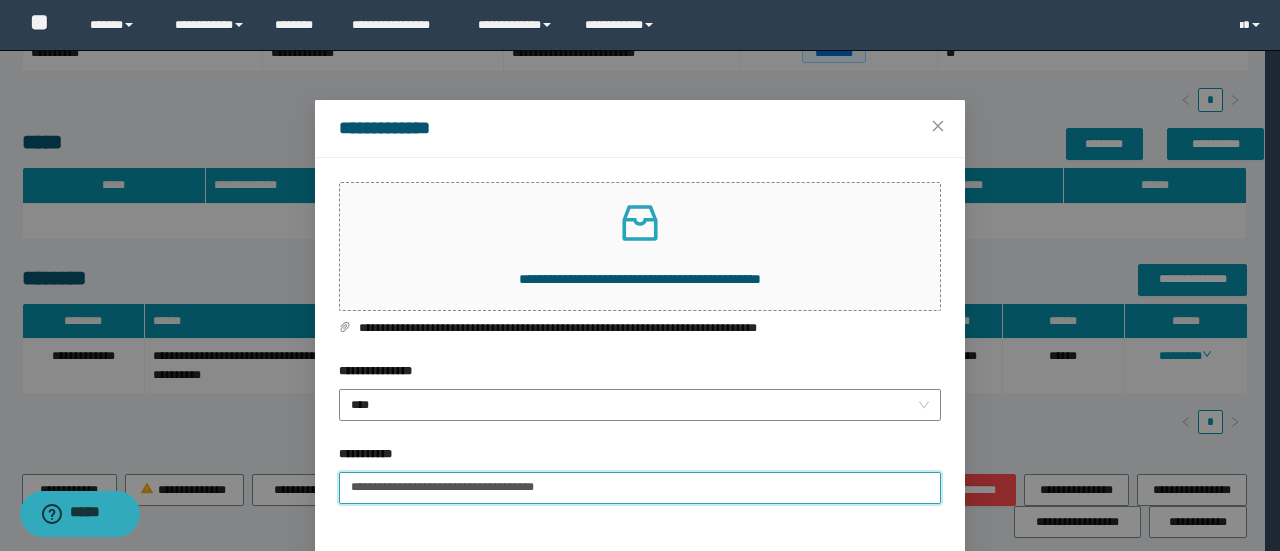 scroll, scrollTop: 75, scrollLeft: 0, axis: vertical 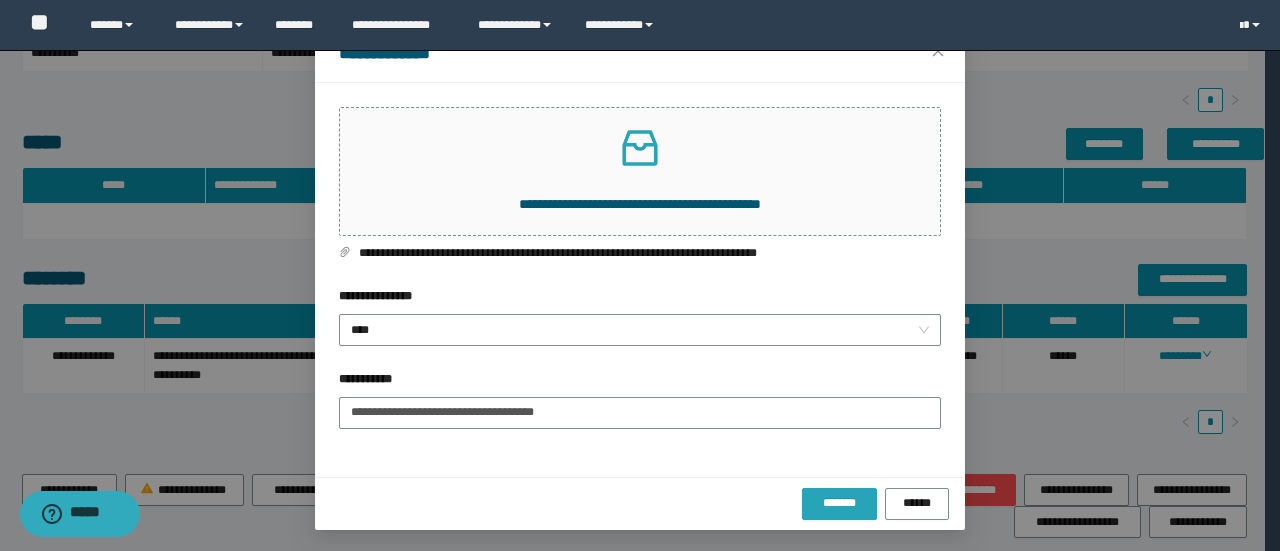 click on "*******" at bounding box center (839, 503) 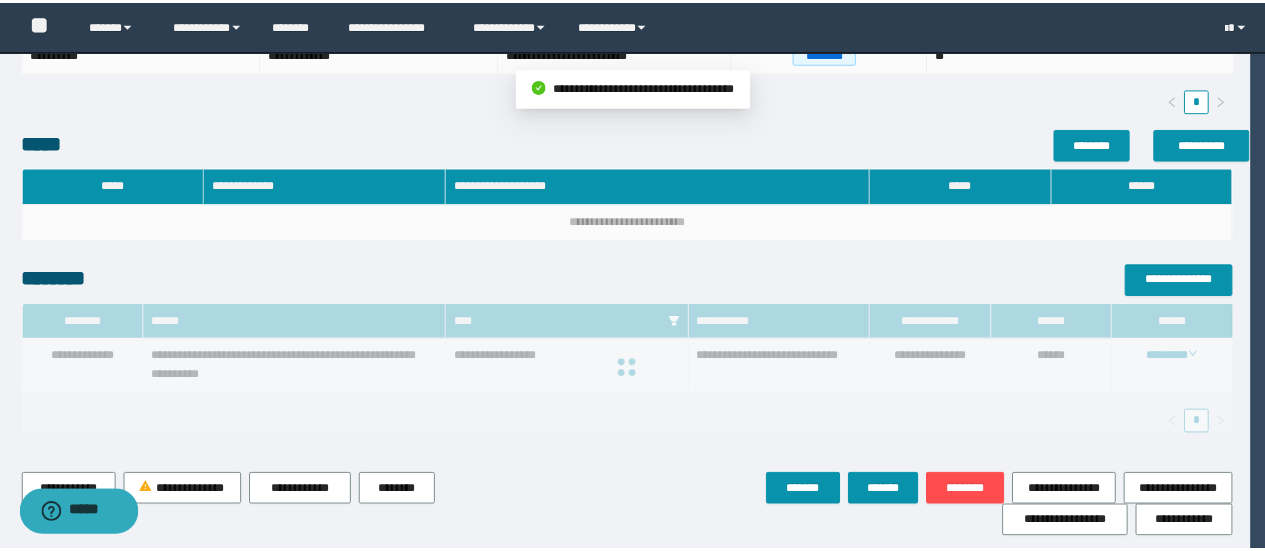 scroll, scrollTop: 0, scrollLeft: 0, axis: both 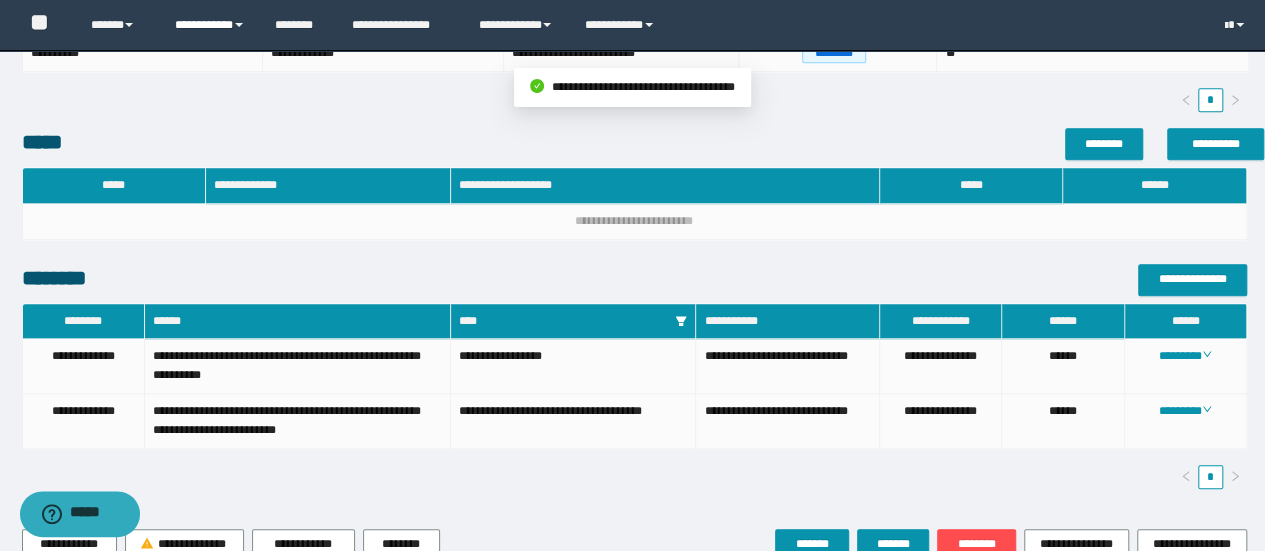 click on "**********" at bounding box center (210, 25) 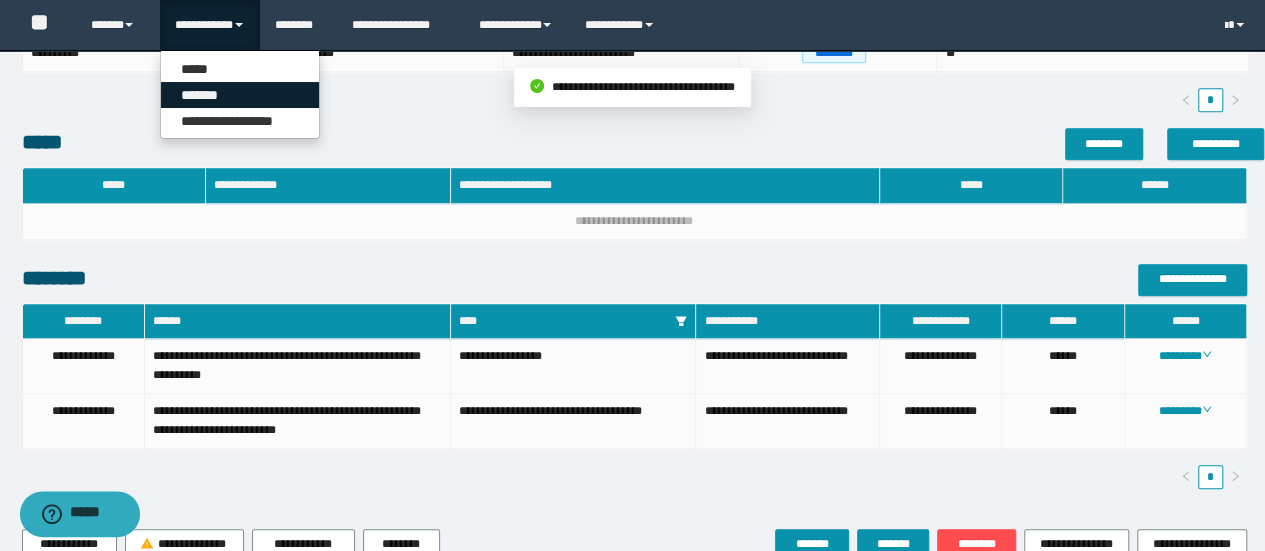 click on "*******" at bounding box center [240, 95] 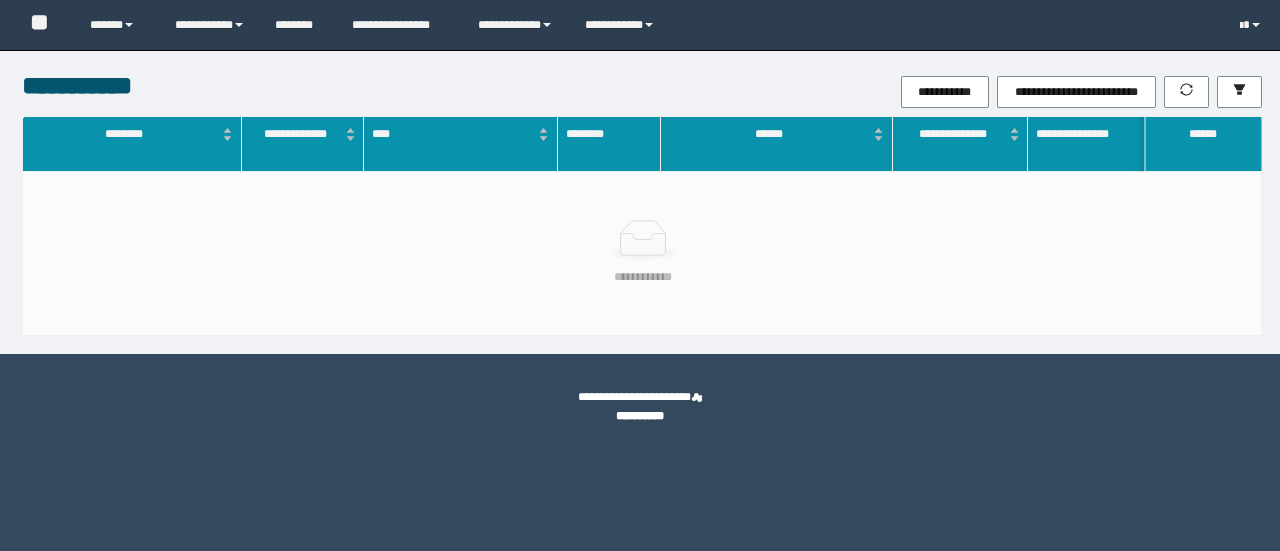 scroll, scrollTop: 0, scrollLeft: 0, axis: both 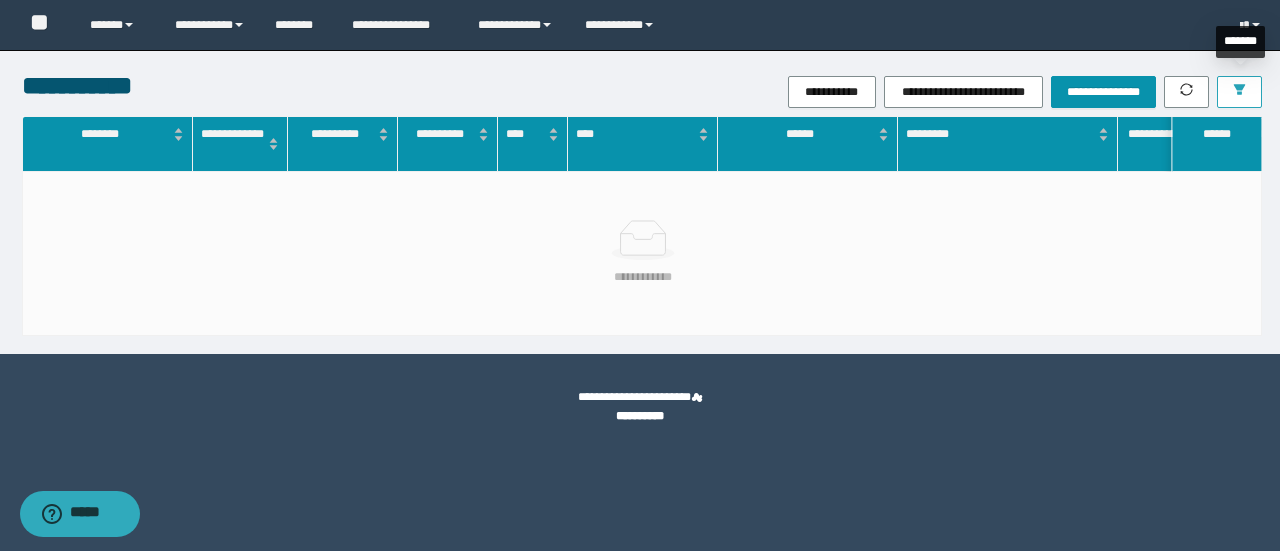 click at bounding box center [1239, 92] 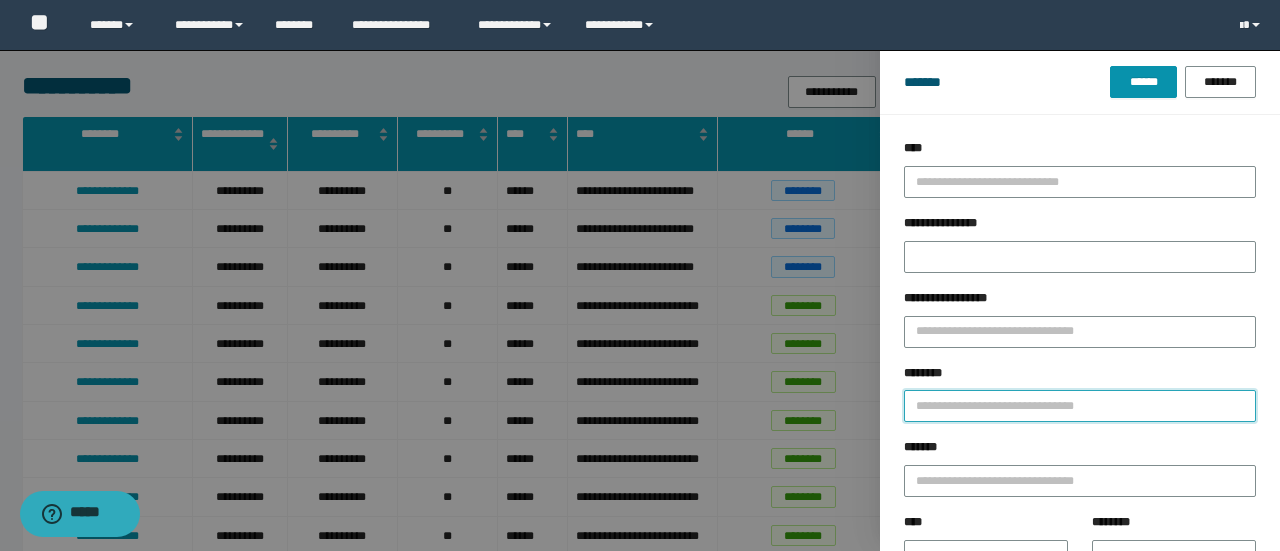 click on "********" at bounding box center [1080, 406] 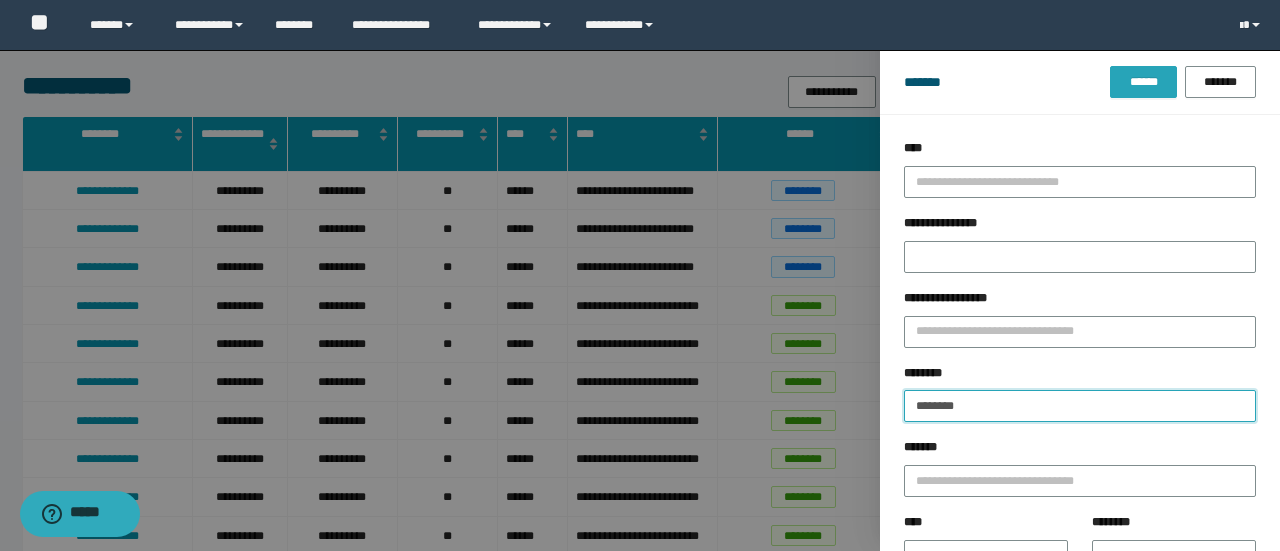 type on "********" 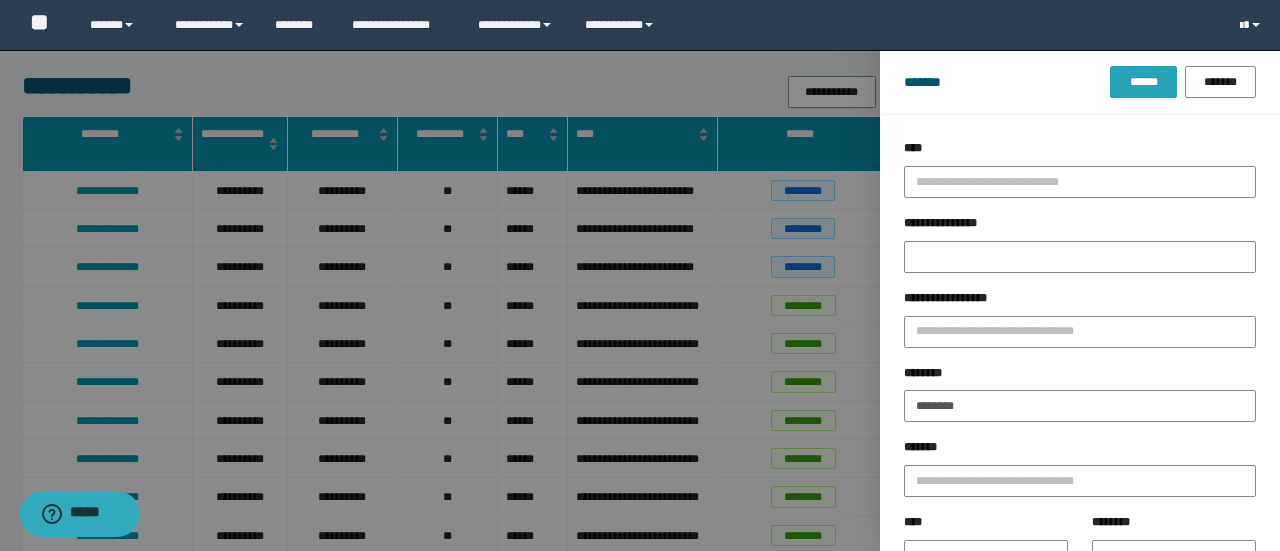 click on "******" at bounding box center (1143, 82) 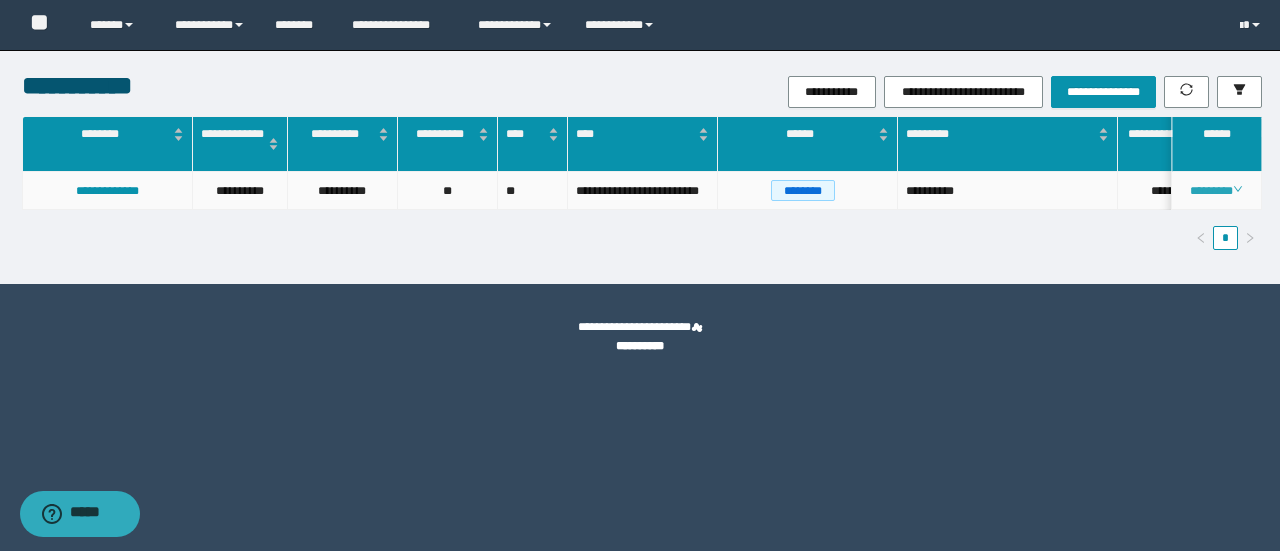 click on "********" at bounding box center (1216, 191) 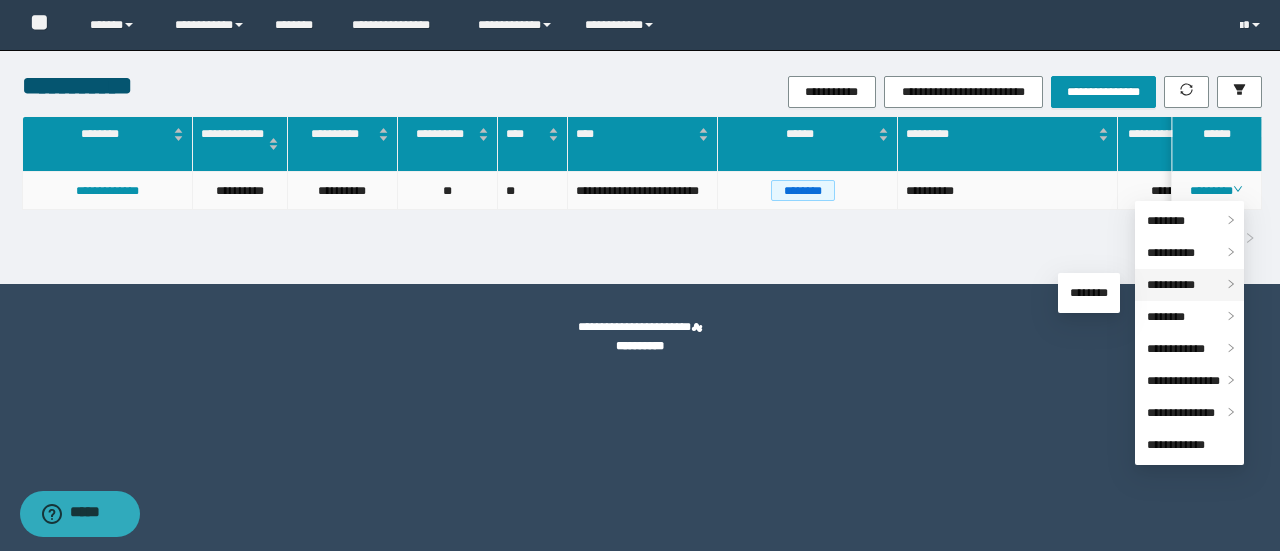 click on "**********" at bounding box center (1171, 285) 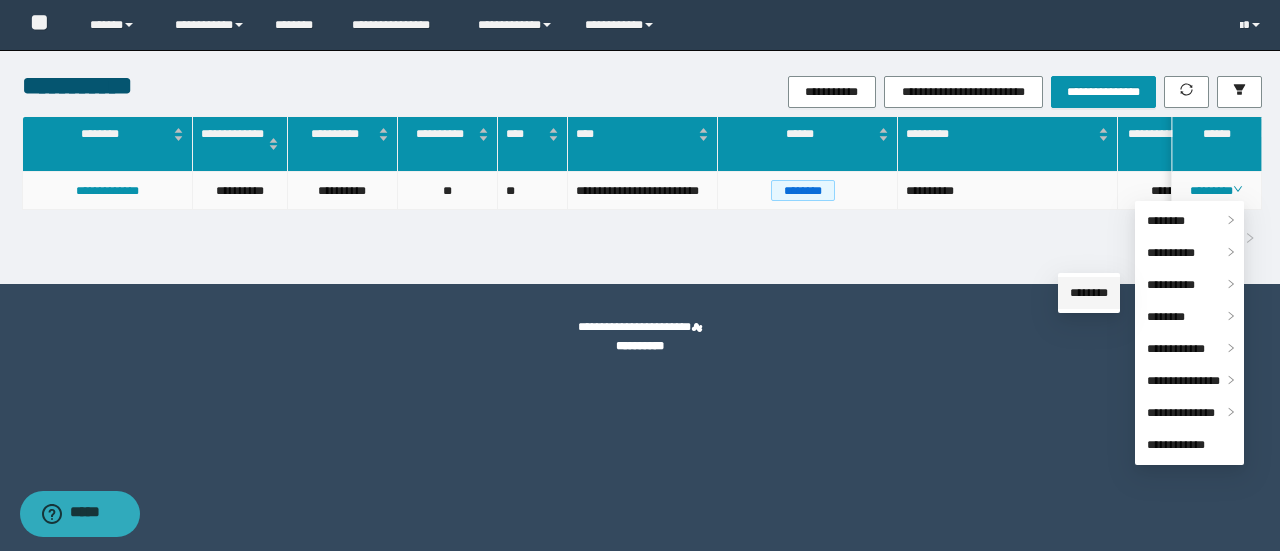 click on "********" at bounding box center [1089, 293] 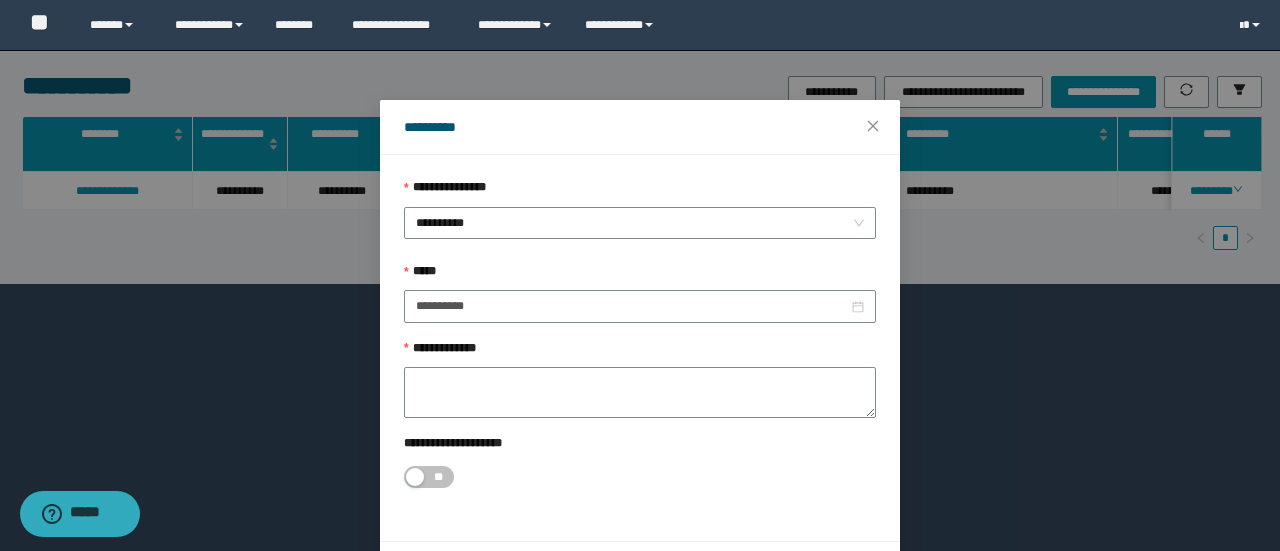 drag, startPoint x: 517, startPoint y: 241, endPoint x: 470, endPoint y: 245, distance: 47.169907 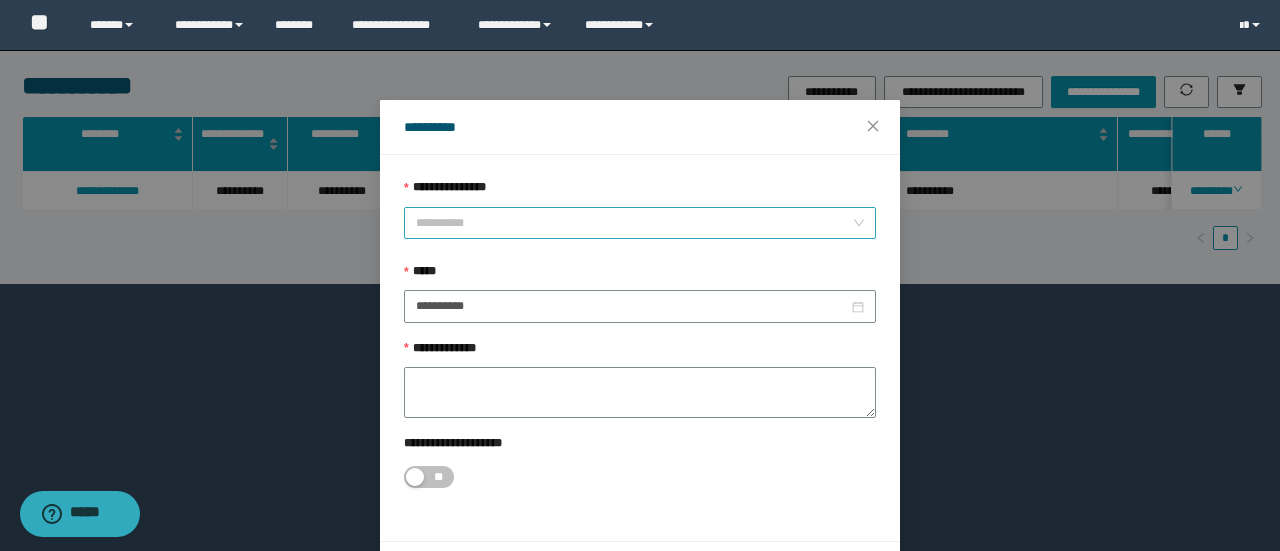 click on "**********" at bounding box center (640, 223) 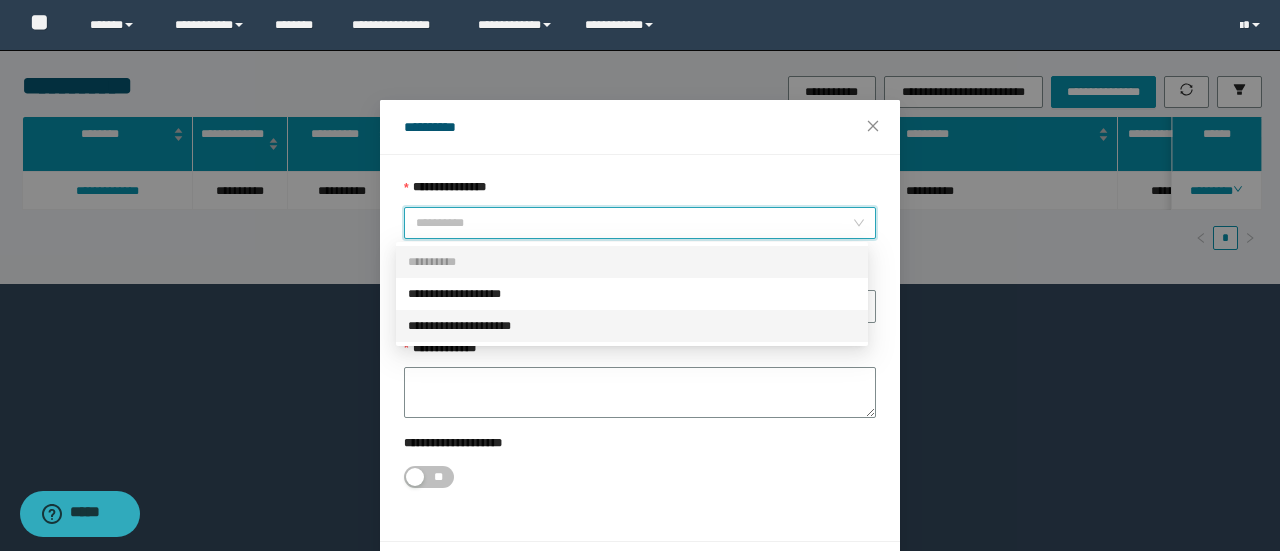 click on "**********" at bounding box center (632, 326) 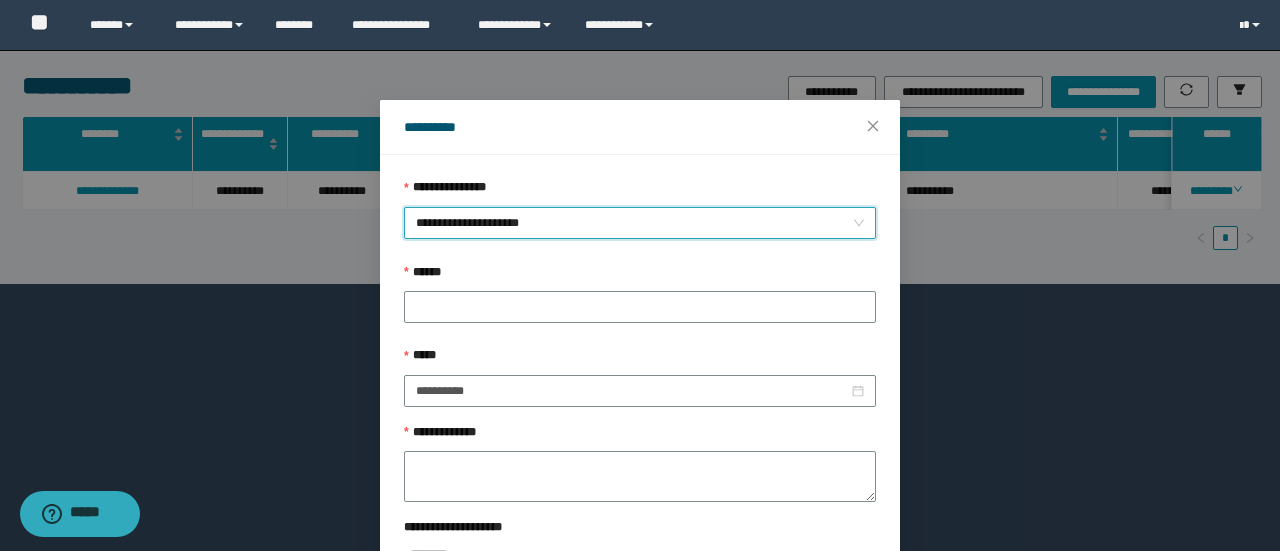 click on "**********" at bounding box center [640, 378] 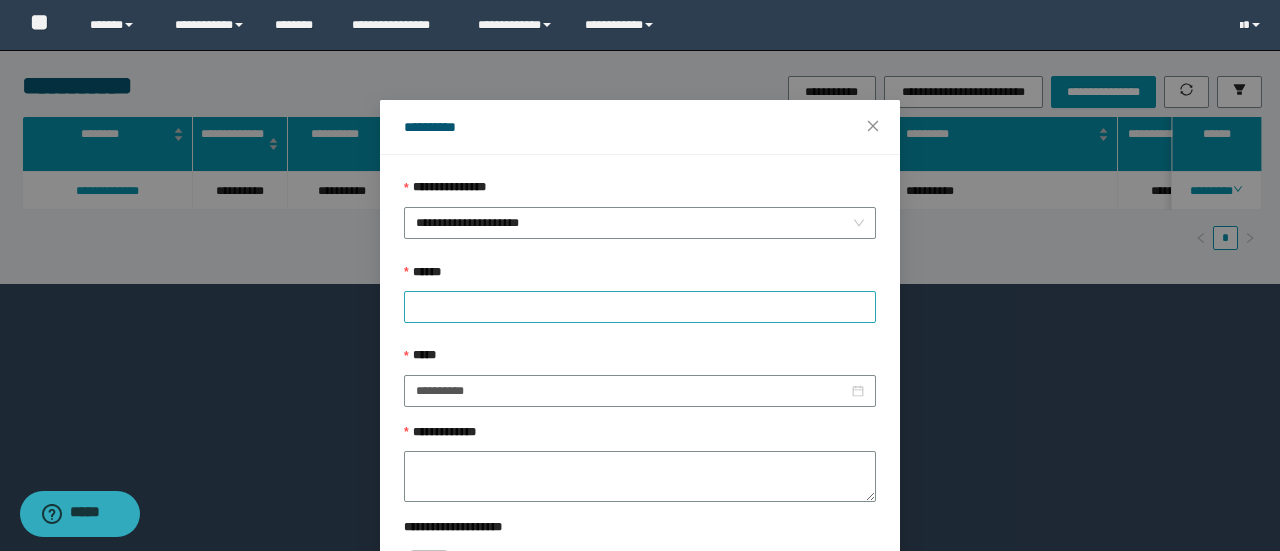 click at bounding box center (640, 307) 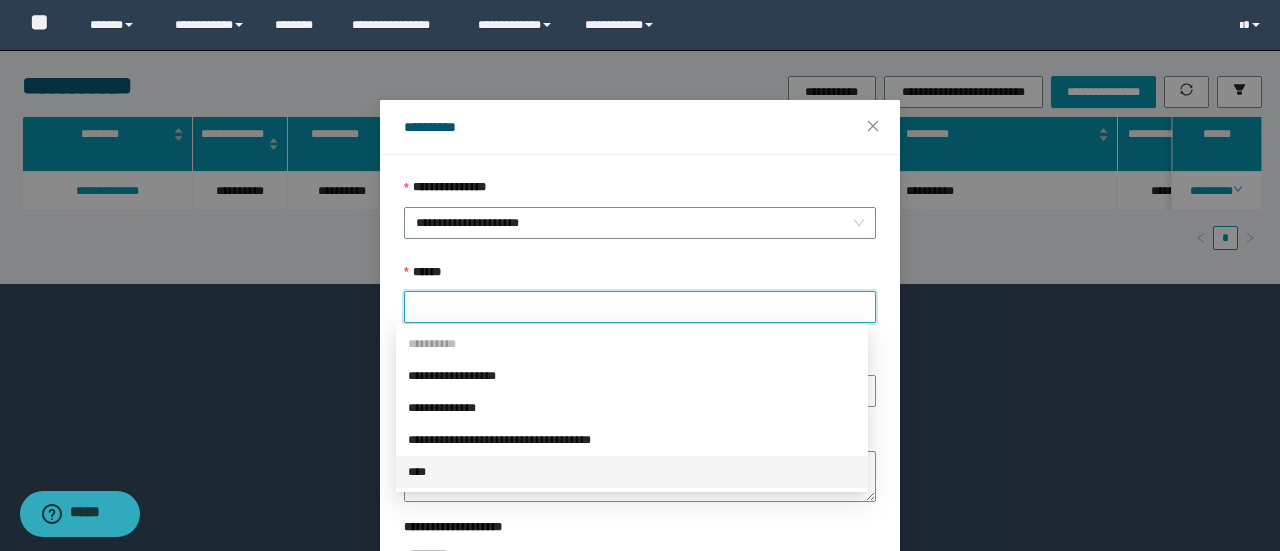 click on "****" at bounding box center [632, 472] 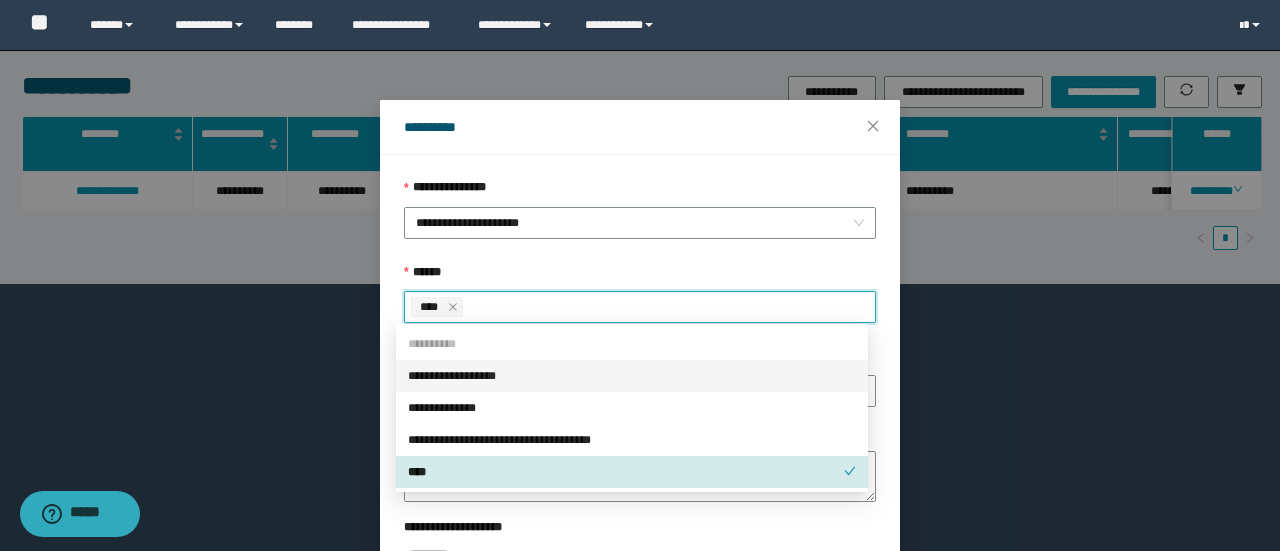 click on "******" at bounding box center (640, 277) 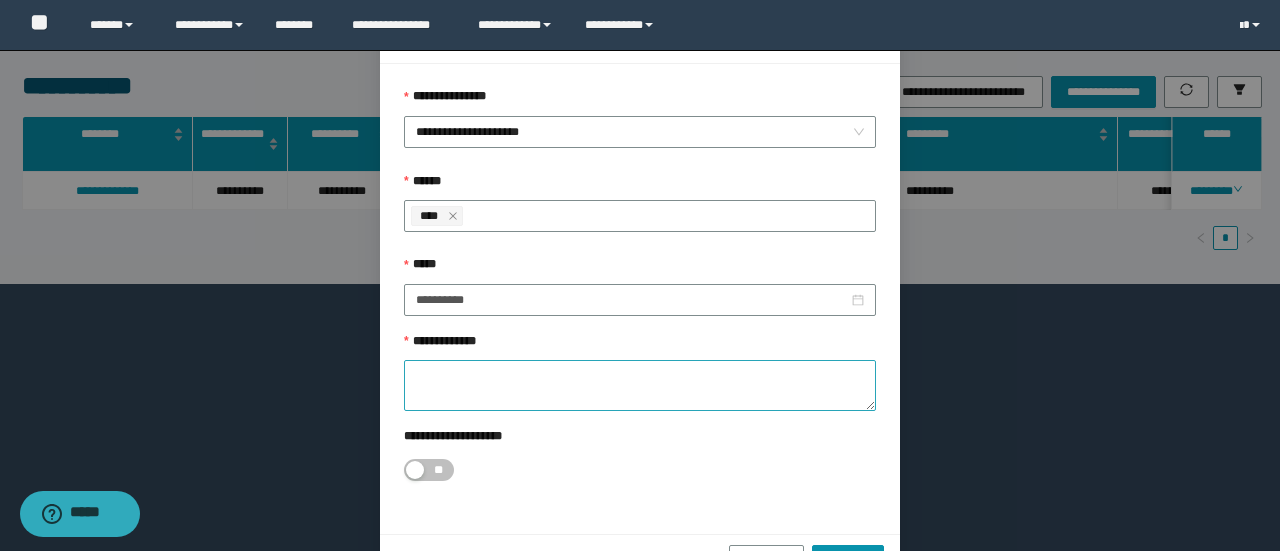 scroll, scrollTop: 146, scrollLeft: 0, axis: vertical 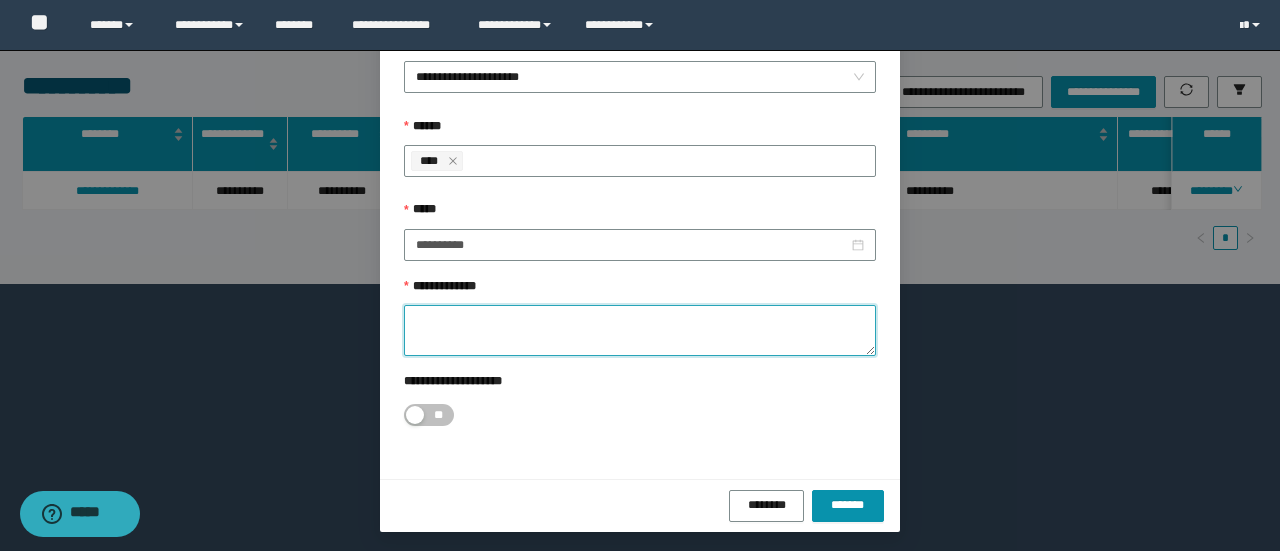 click on "**********" at bounding box center [640, 330] 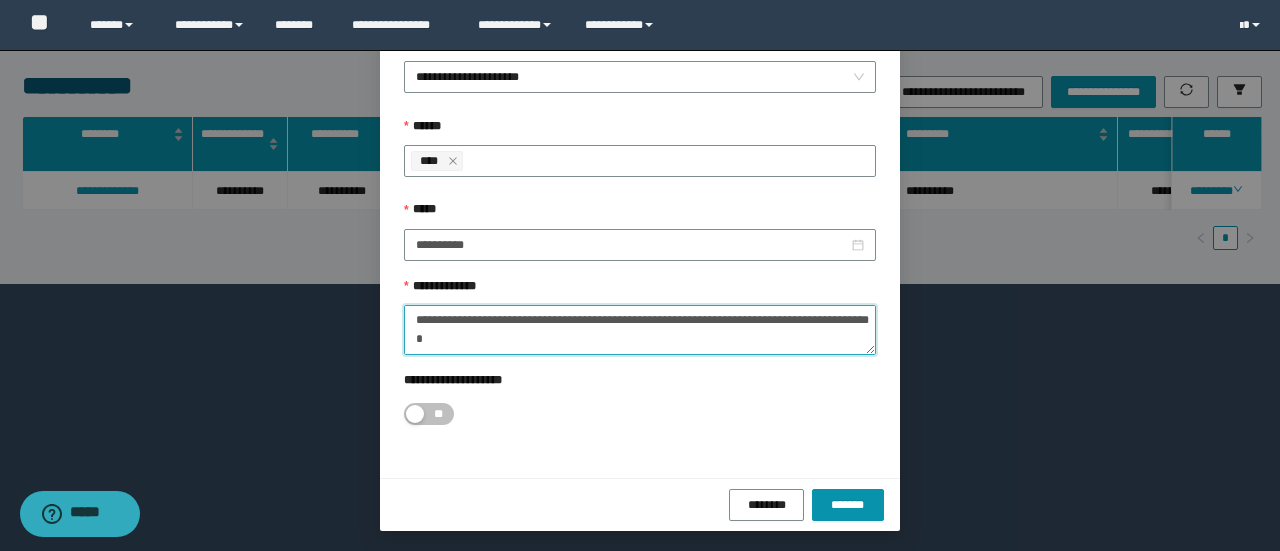 scroll, scrollTop: 0, scrollLeft: 0, axis: both 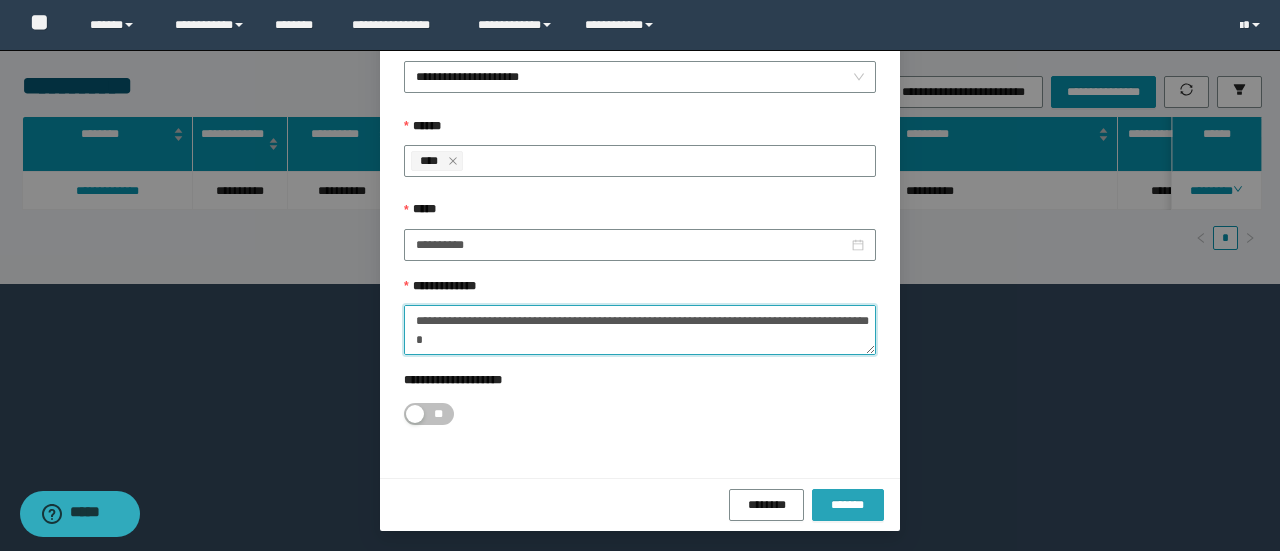 type on "**********" 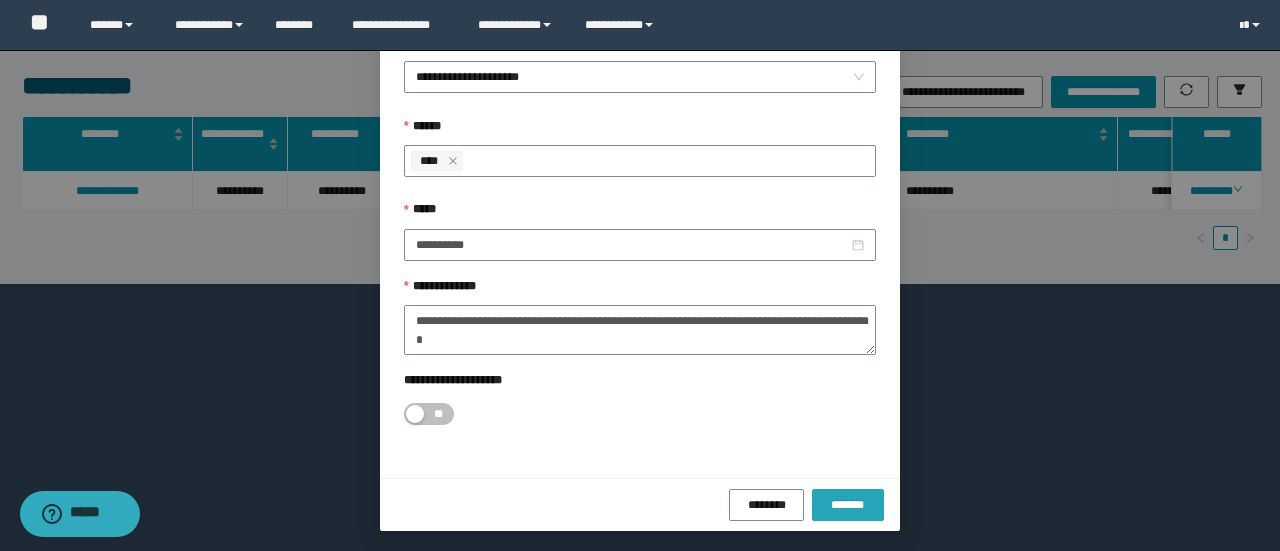 click on "*******" at bounding box center (848, 505) 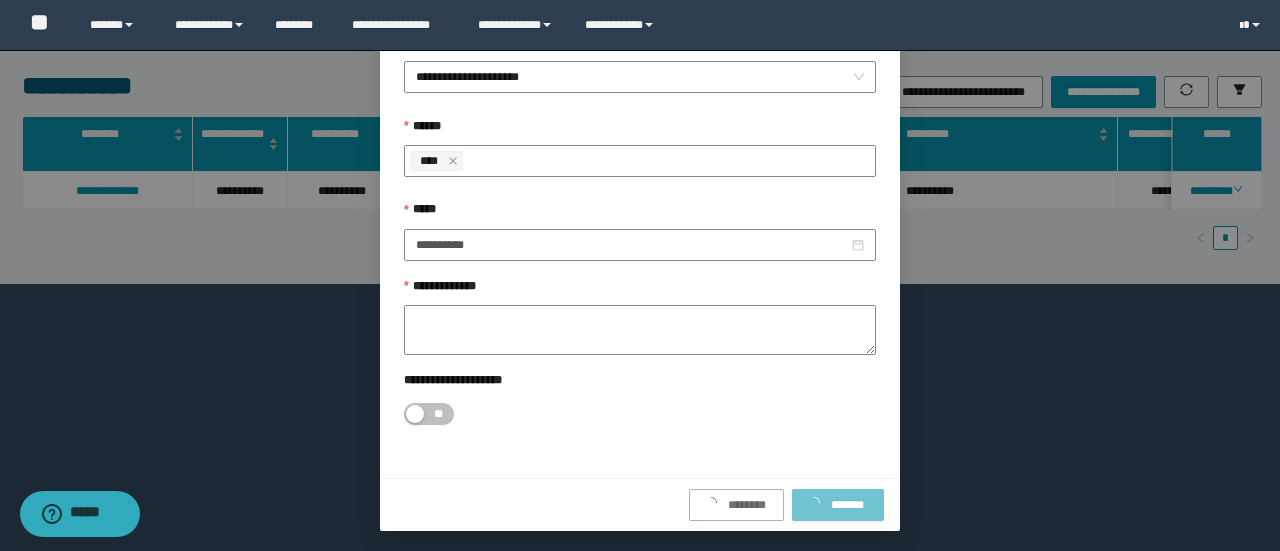 scroll, scrollTop: 0, scrollLeft: 0, axis: both 